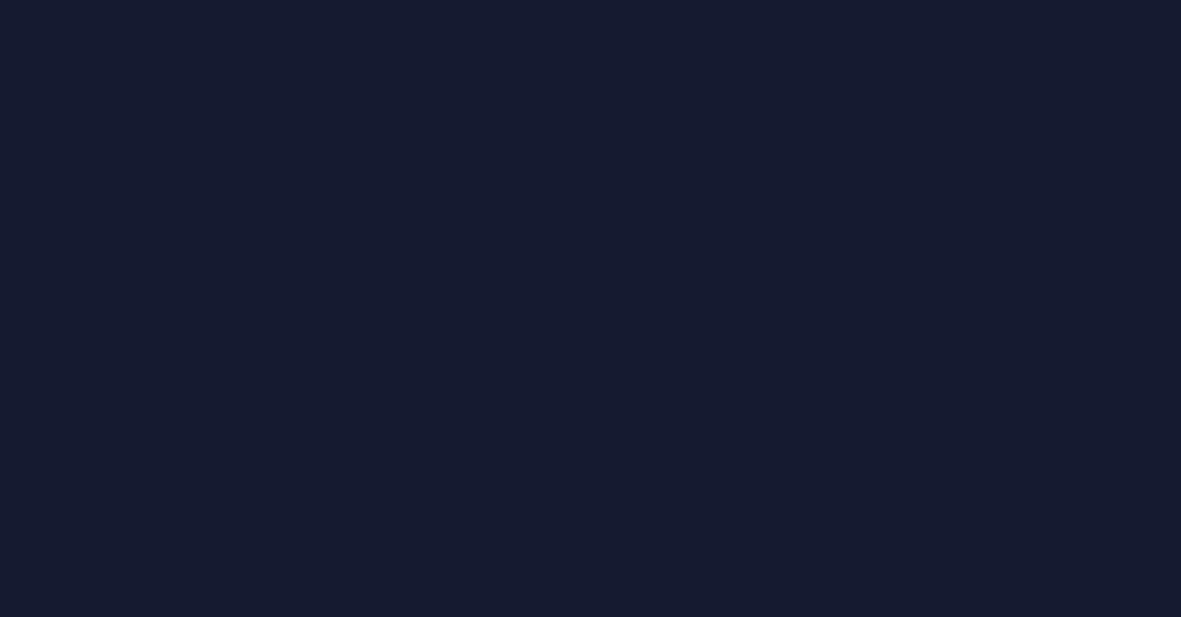 scroll, scrollTop: 0, scrollLeft: 0, axis: both 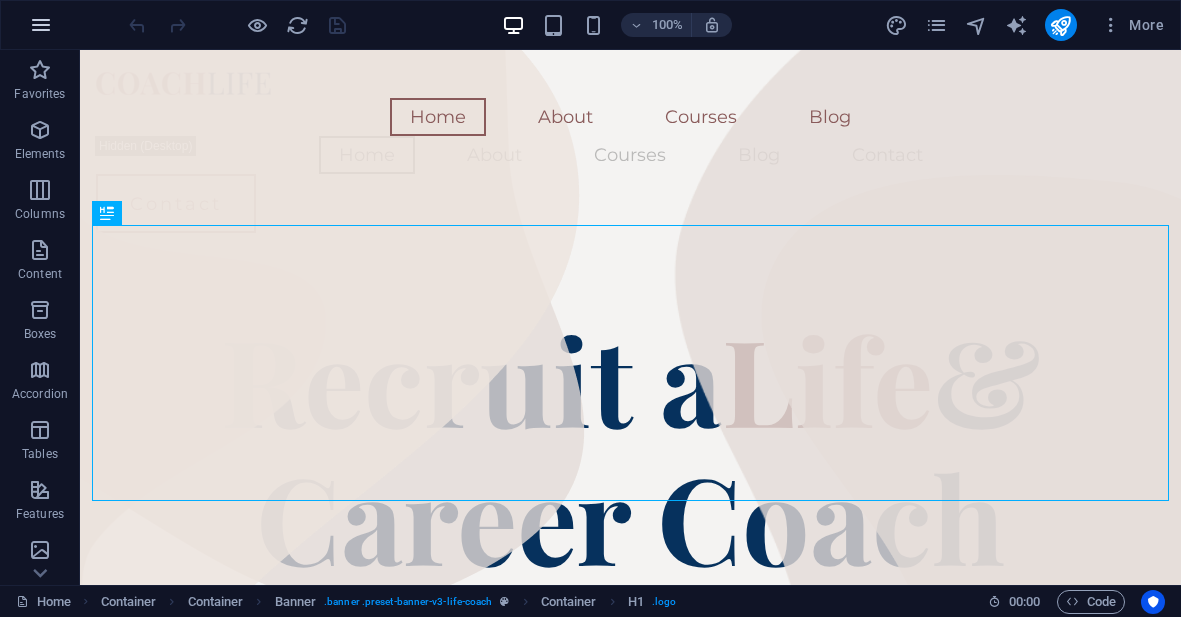 click at bounding box center [41, 25] 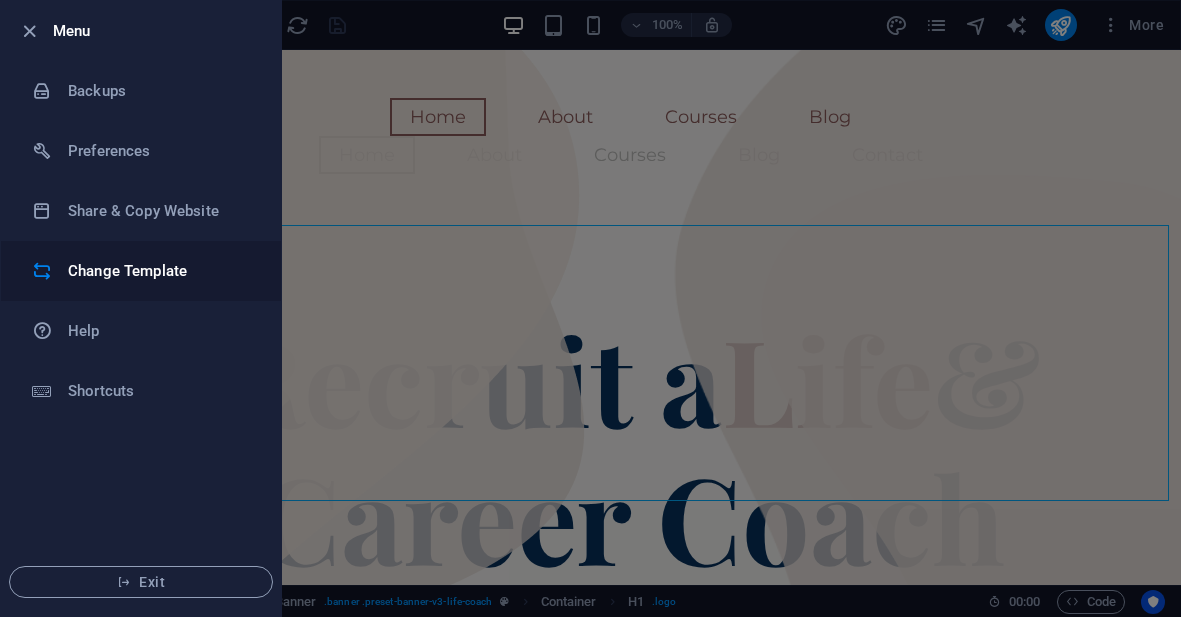 click on "Change Template" at bounding box center (160, 271) 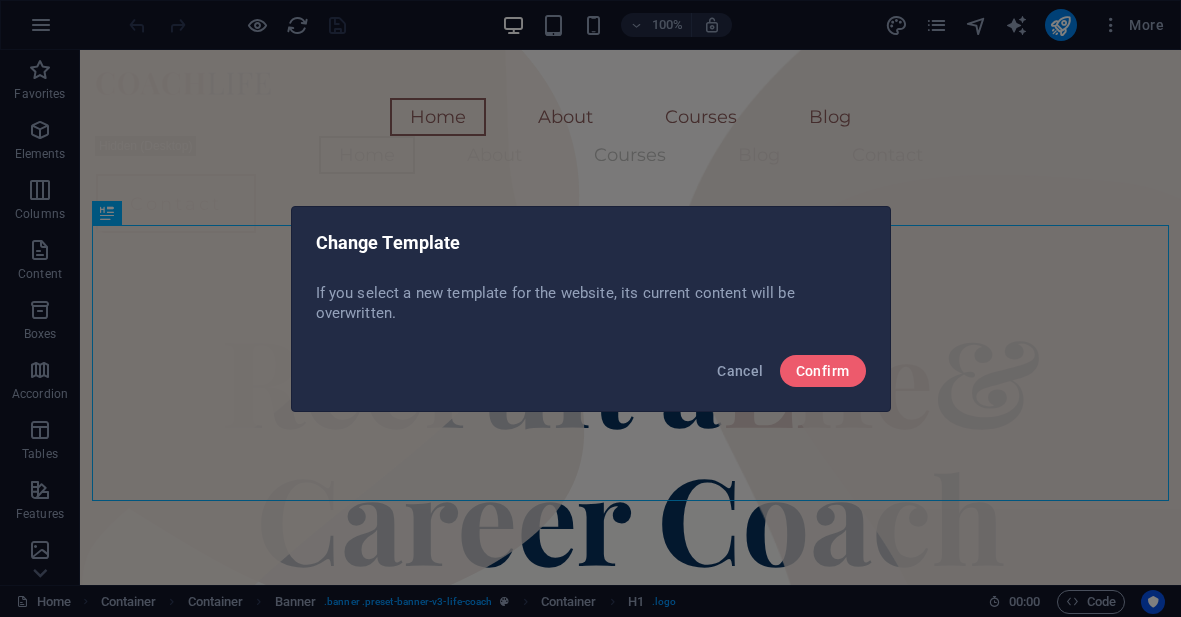 click on "Confirm" at bounding box center [823, 371] 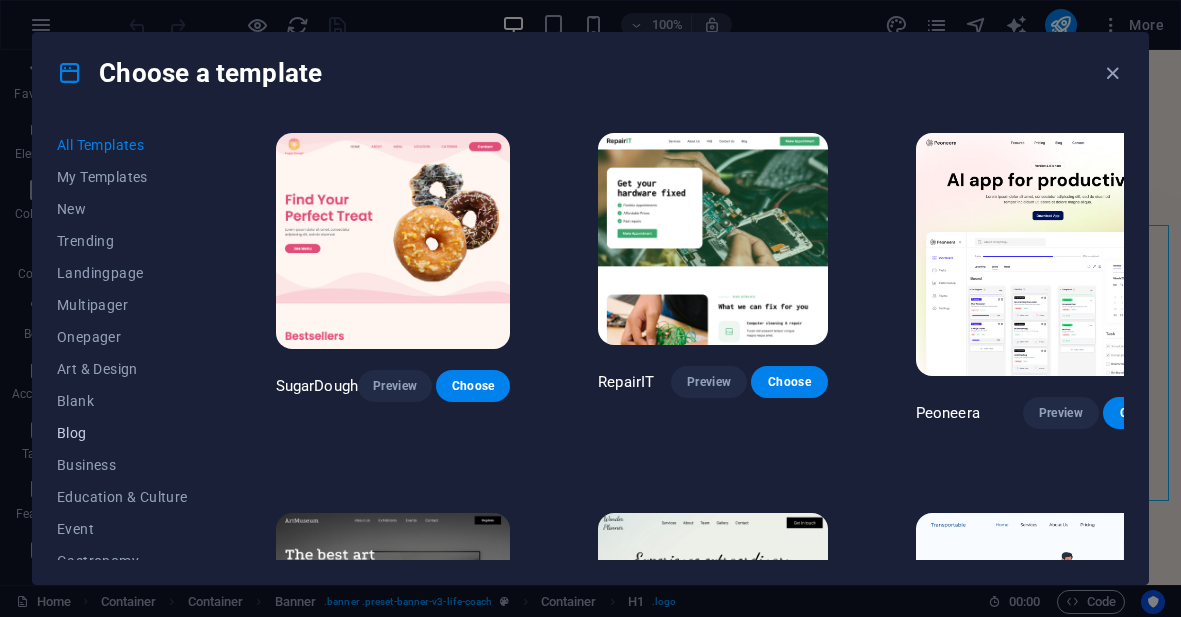 click on "Blog" at bounding box center [122, 433] 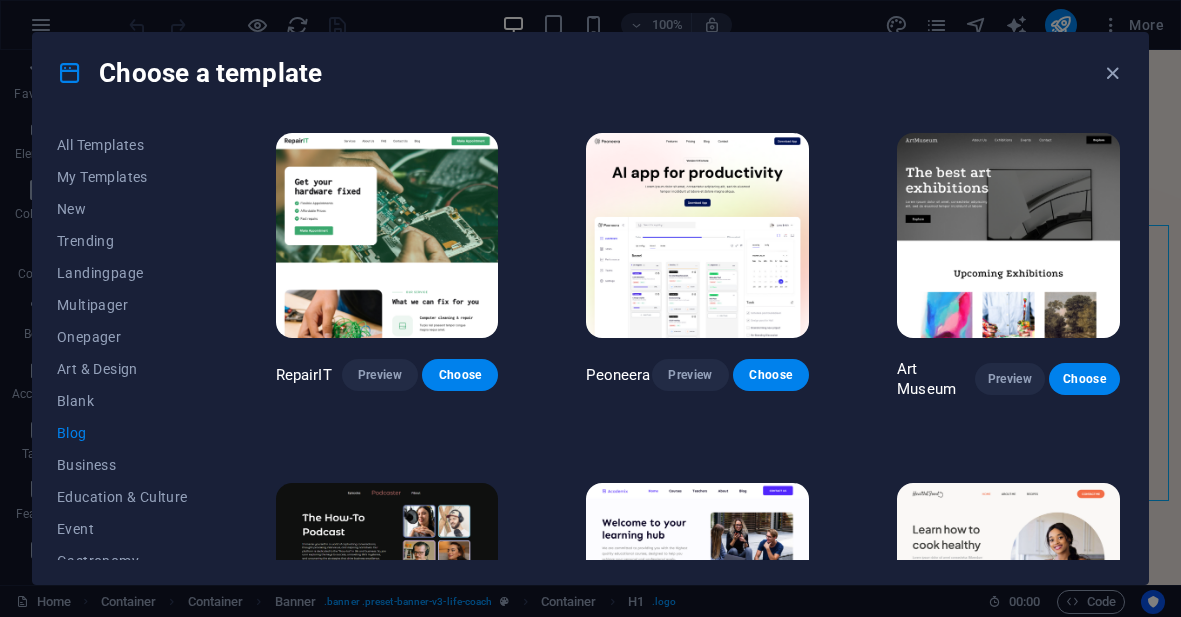 type 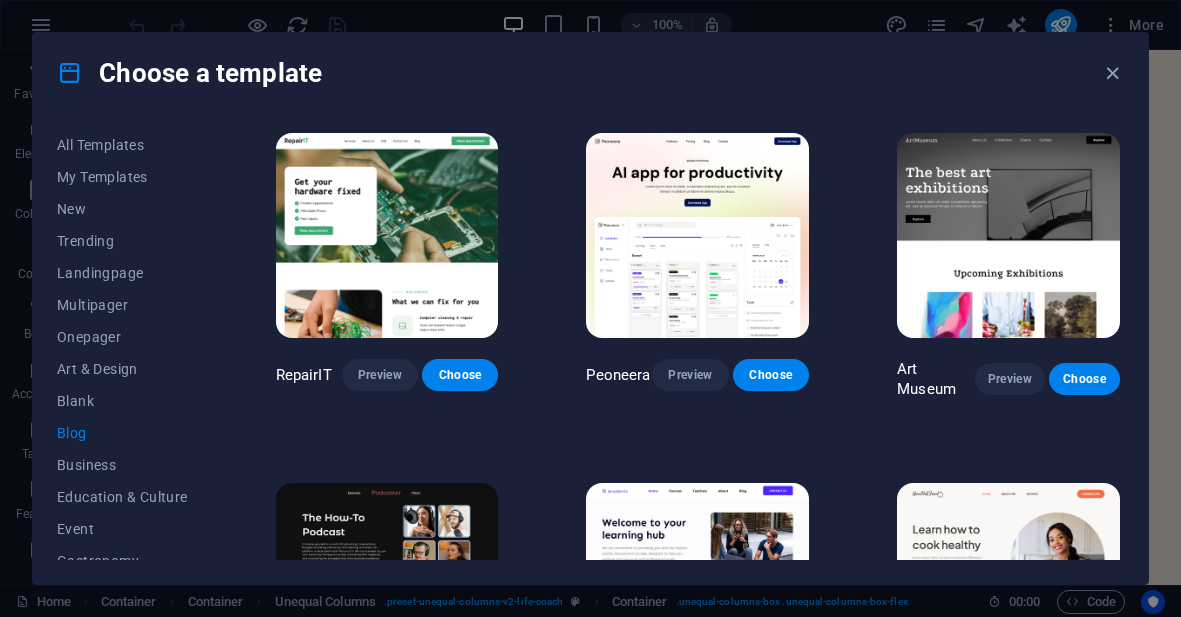 click on "Choose a template" at bounding box center [590, 73] 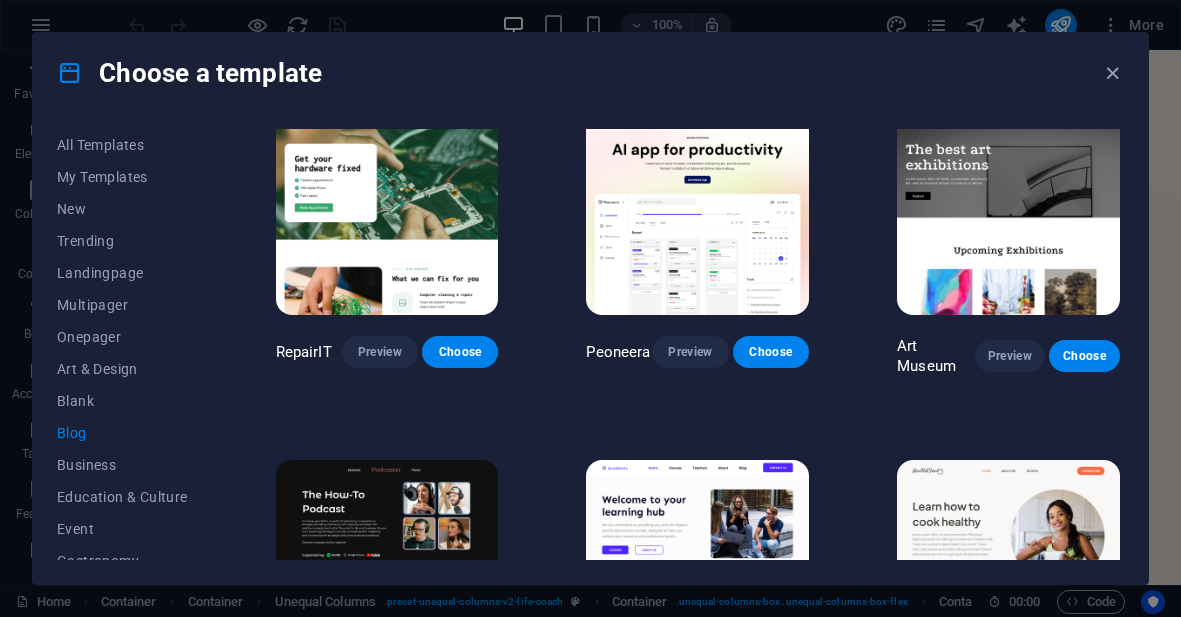 scroll, scrollTop: 0, scrollLeft: 0, axis: both 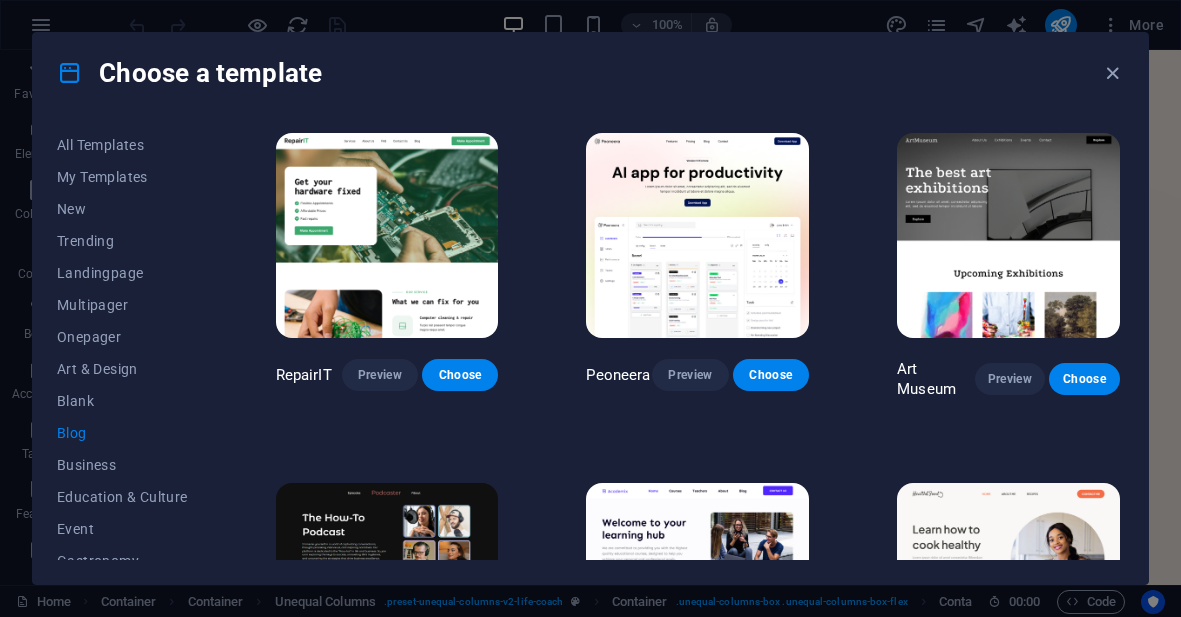 click at bounding box center (1008, 235) 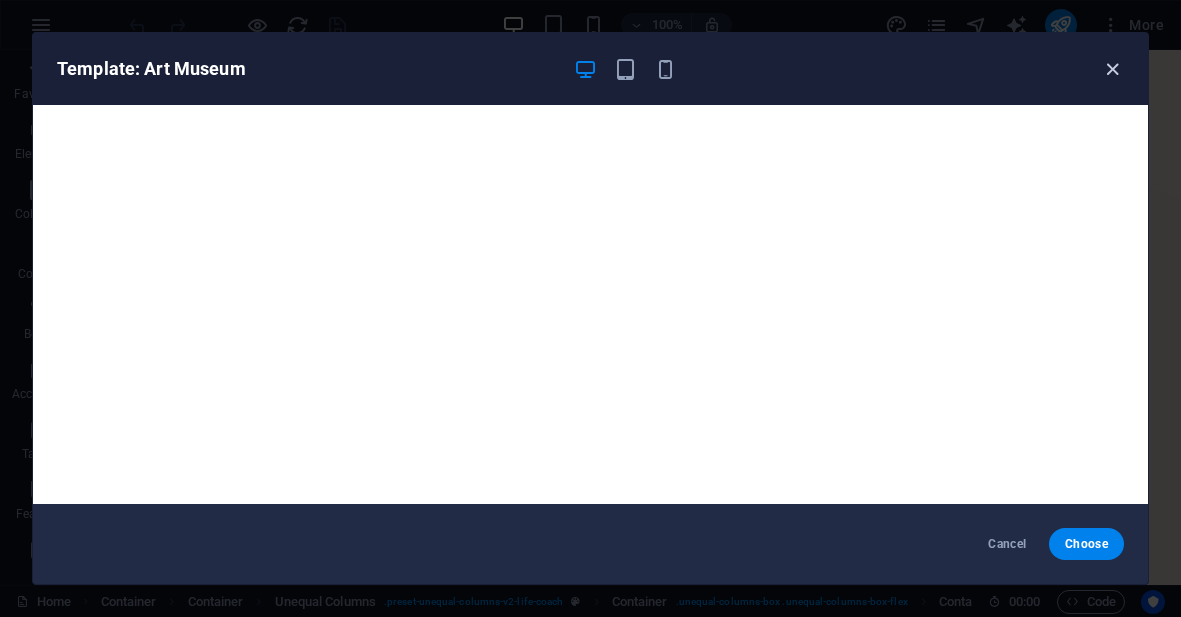 click at bounding box center (1112, 69) 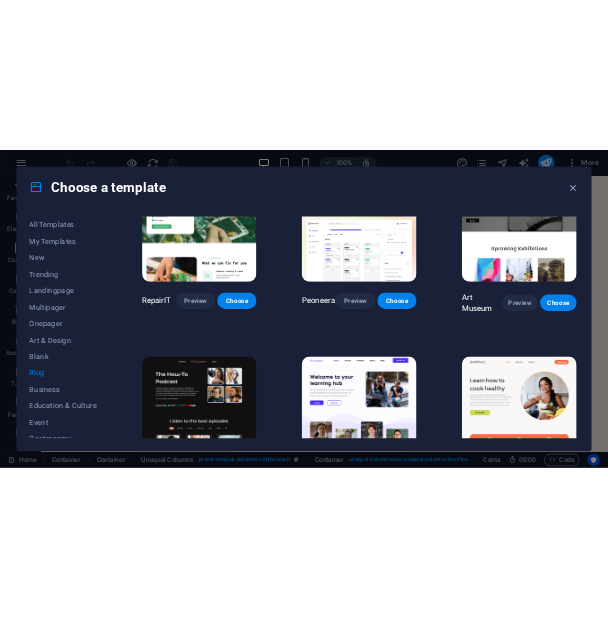 scroll, scrollTop: 87, scrollLeft: 0, axis: vertical 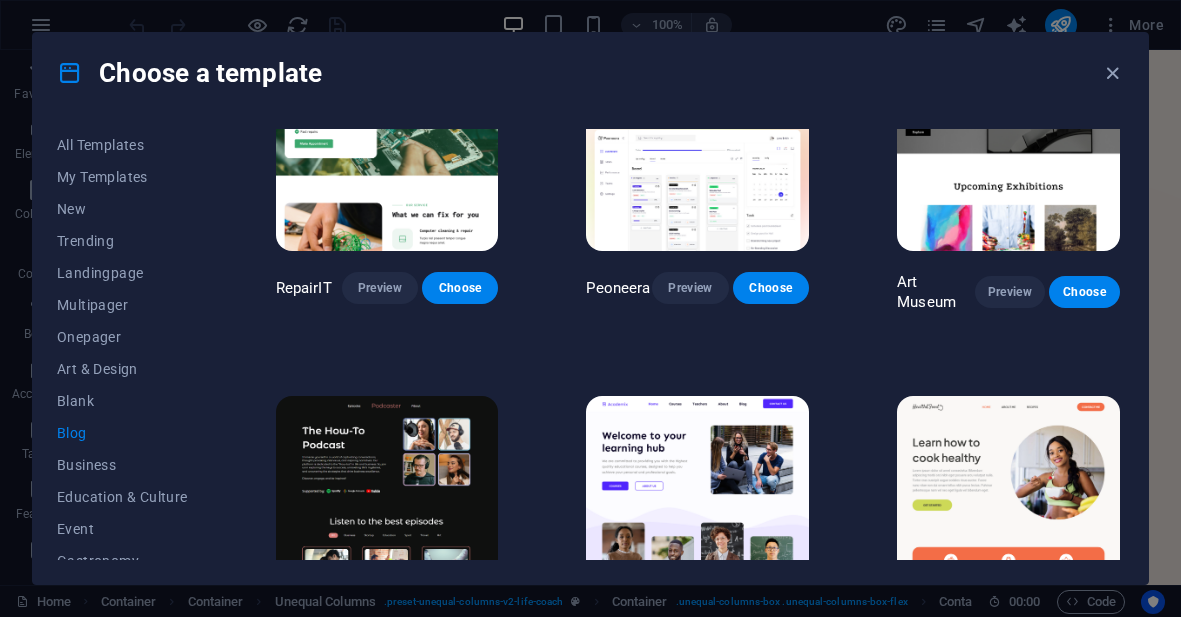 click at bounding box center (1008, 498) 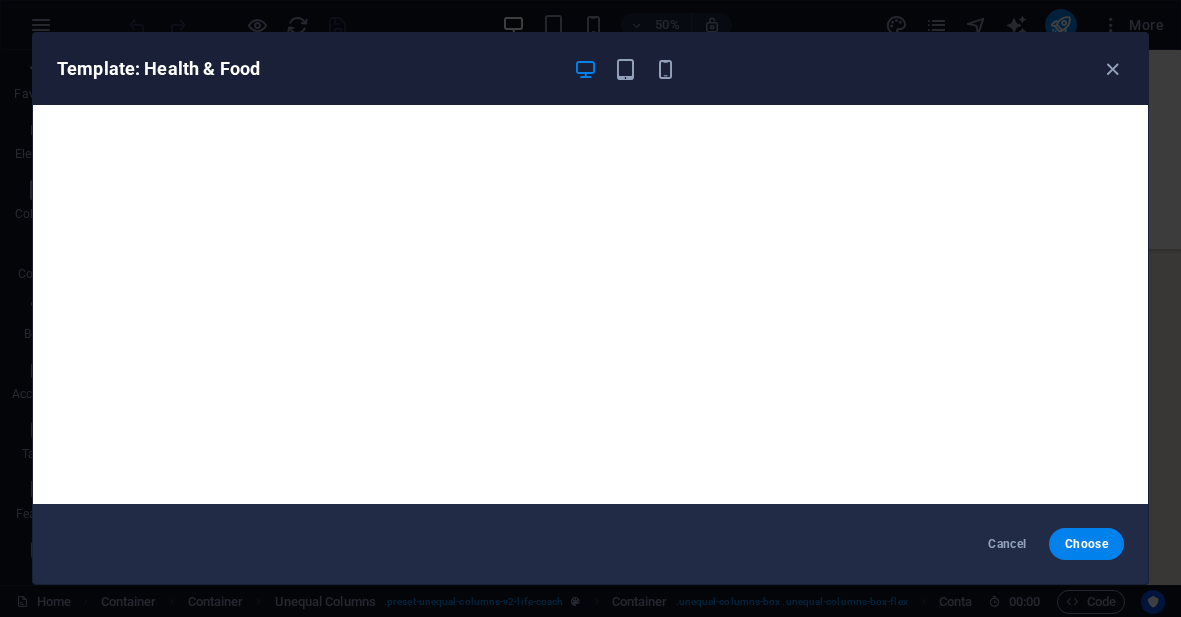 scroll, scrollTop: 562, scrollLeft: 0, axis: vertical 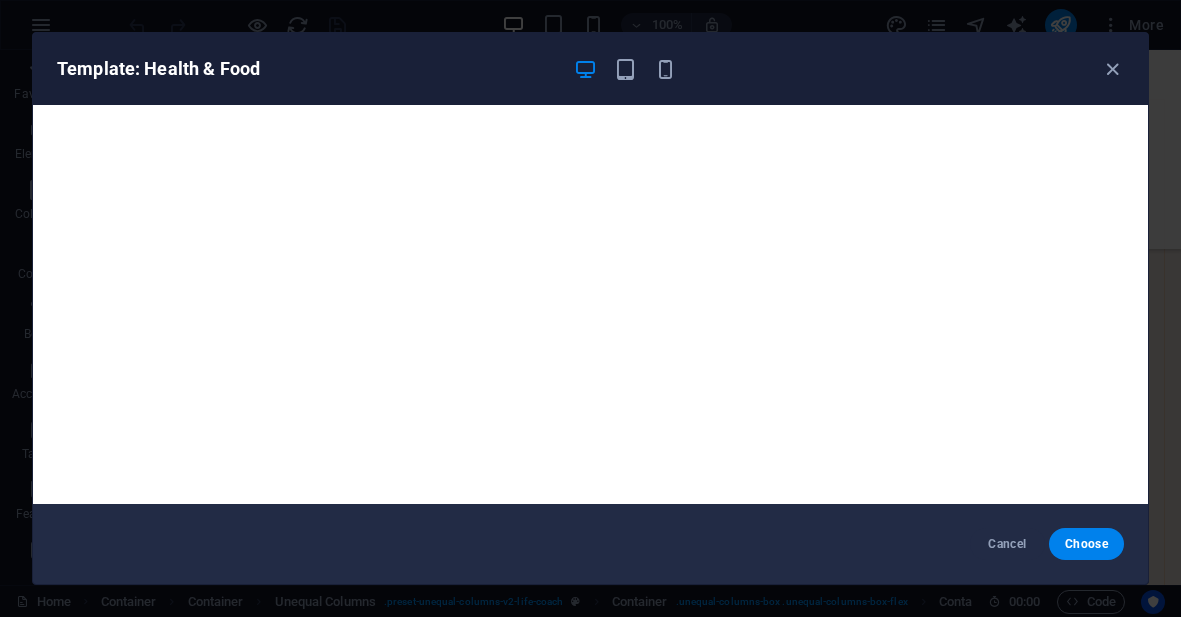 click at bounding box center [1112, 69] 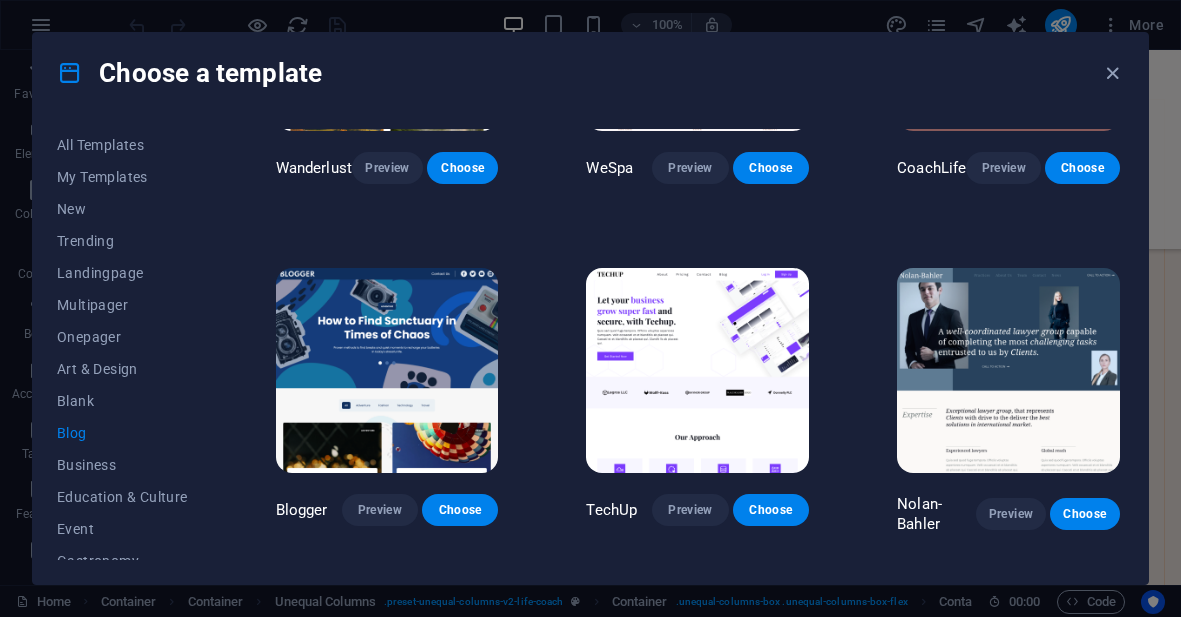 scroll, scrollTop: 1260, scrollLeft: 0, axis: vertical 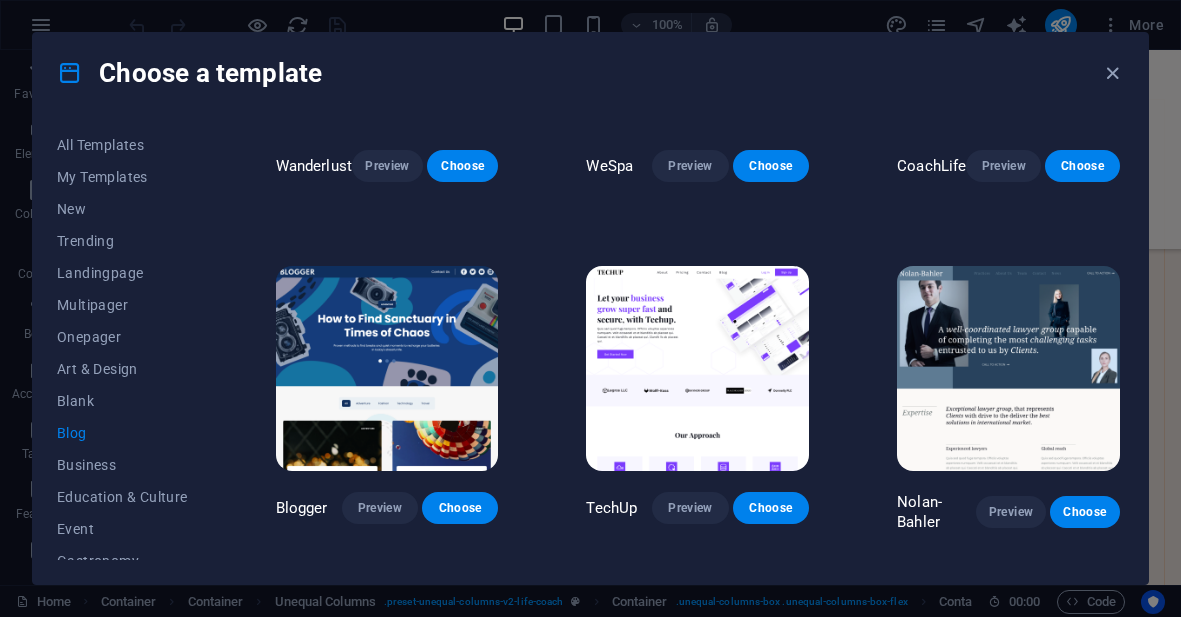 click at bounding box center [1008, 368] 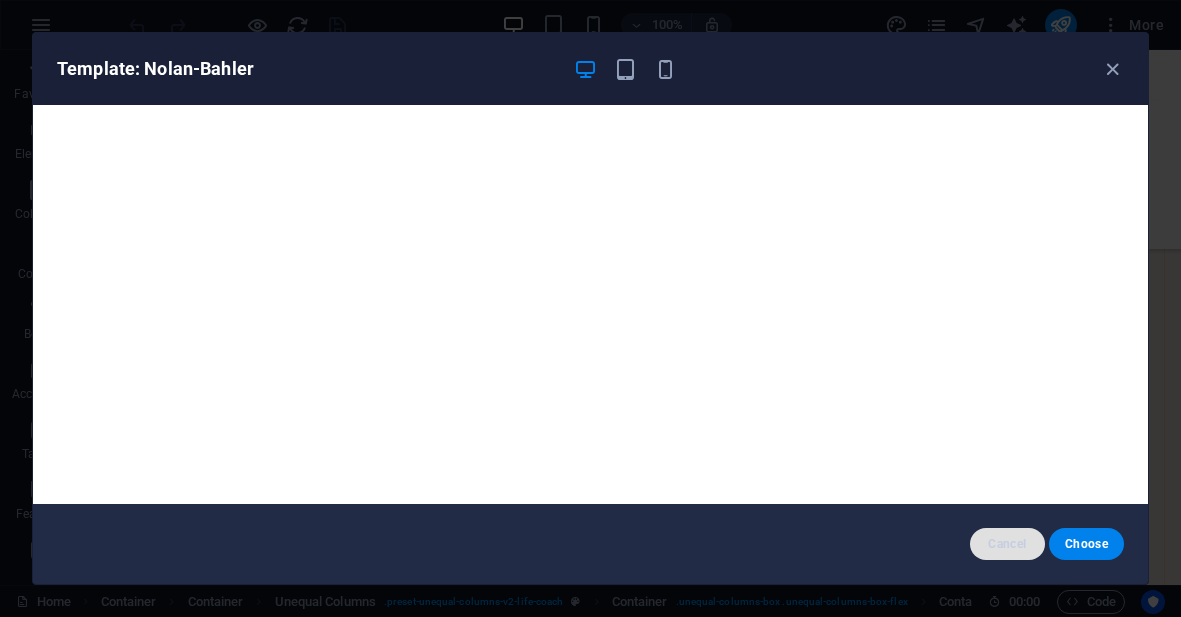 click on "Cancel" at bounding box center [1007, 544] 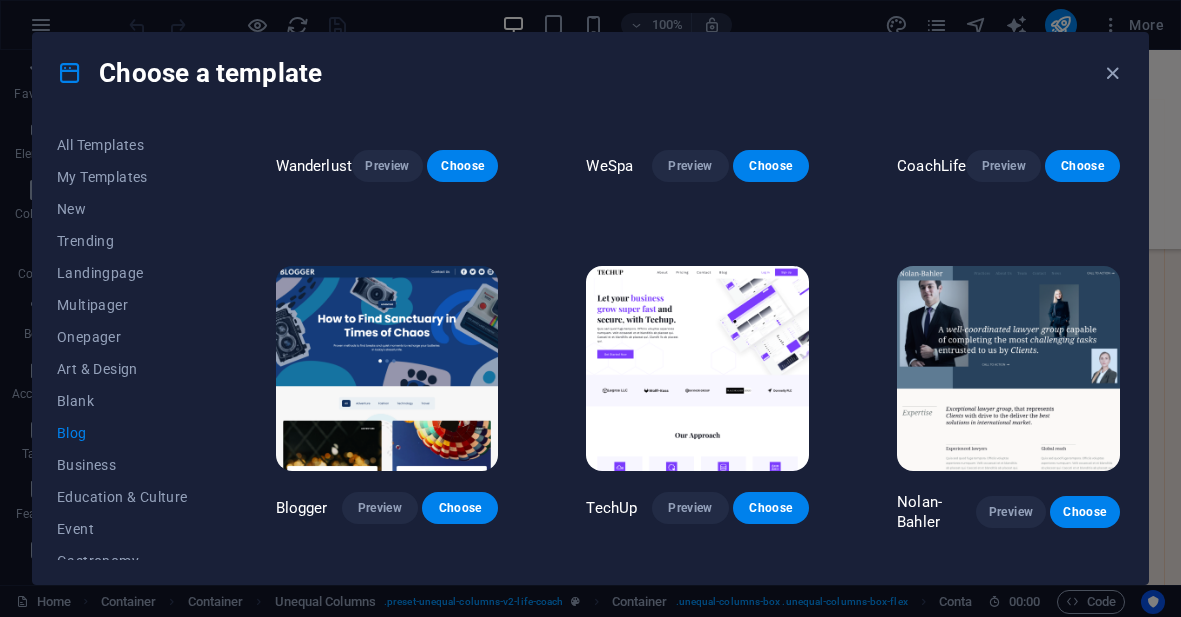 click at bounding box center [1008, 368] 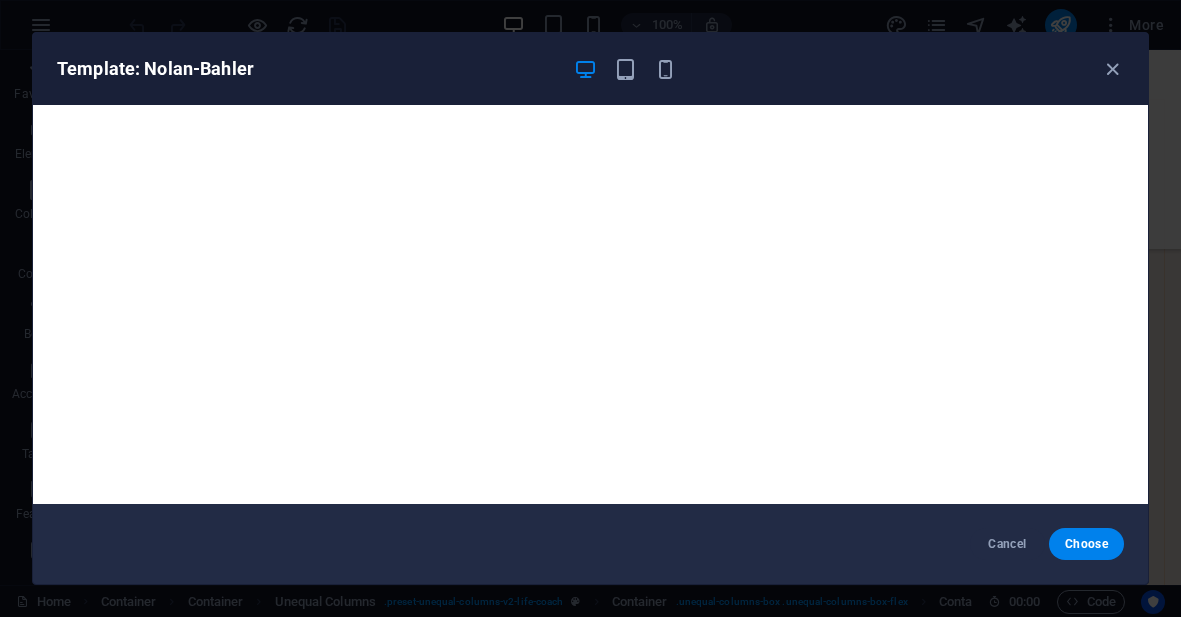 scroll, scrollTop: 4, scrollLeft: 0, axis: vertical 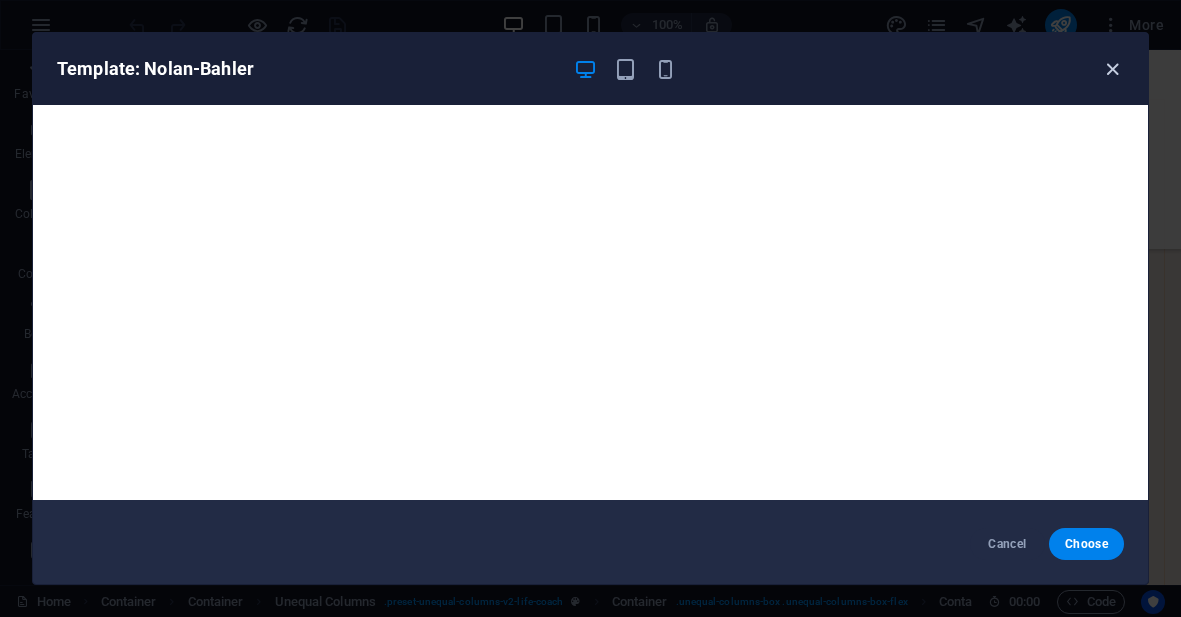 click at bounding box center (1112, 69) 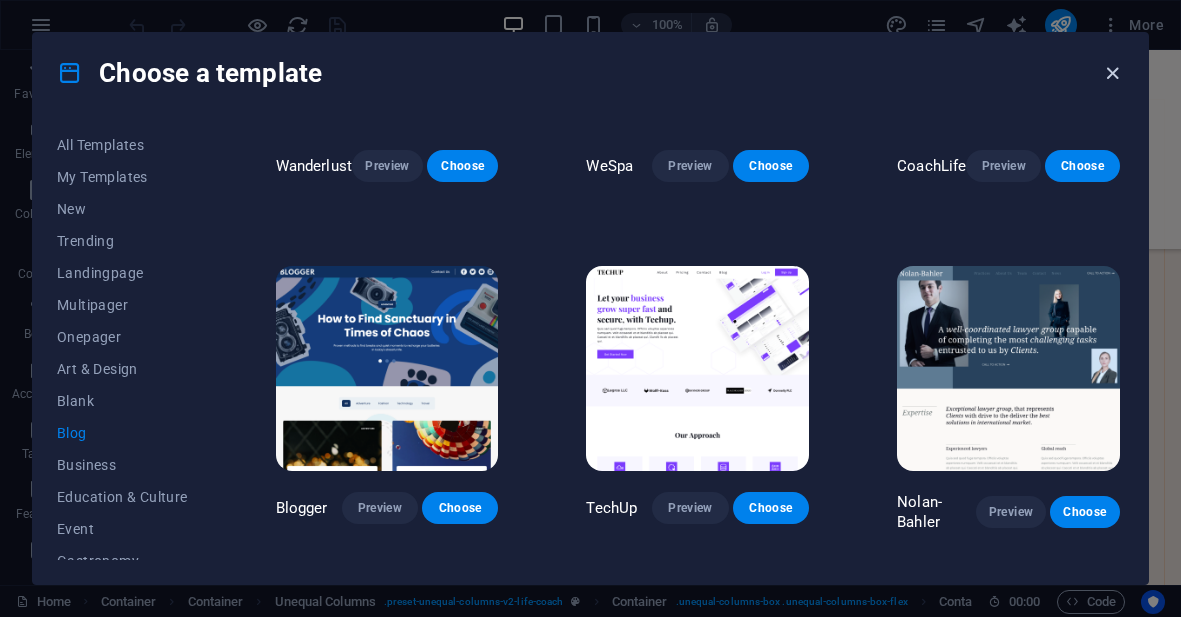 click at bounding box center [1112, 73] 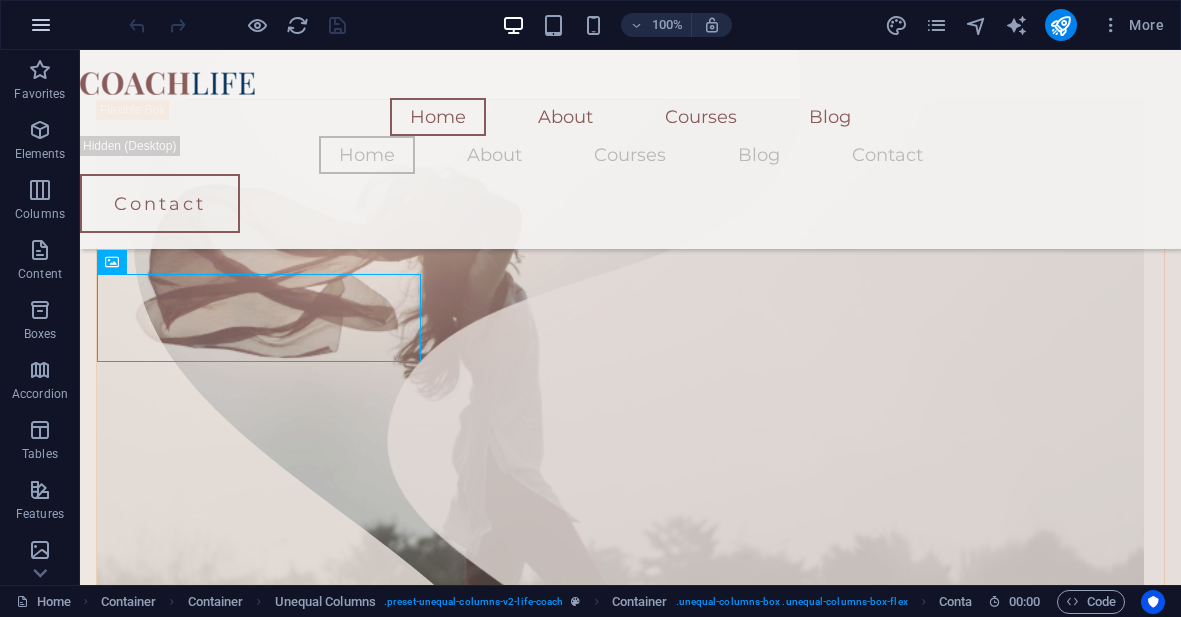 click at bounding box center (41, 25) 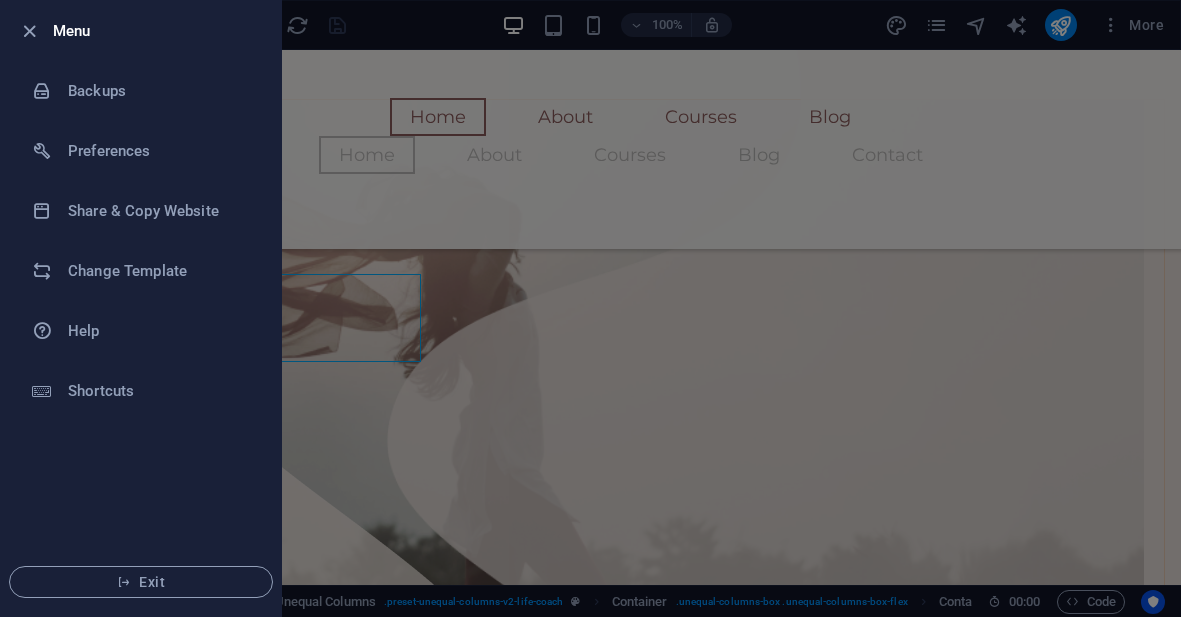 click on "Change Template" at bounding box center [141, 271] 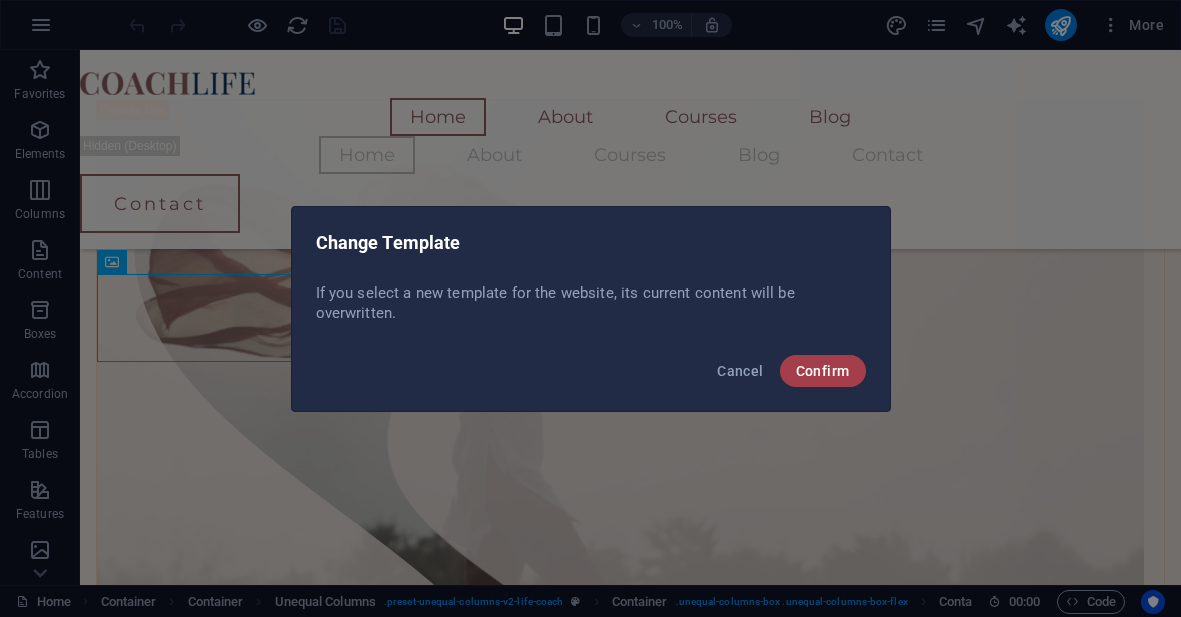 click on "Confirm" at bounding box center (823, 371) 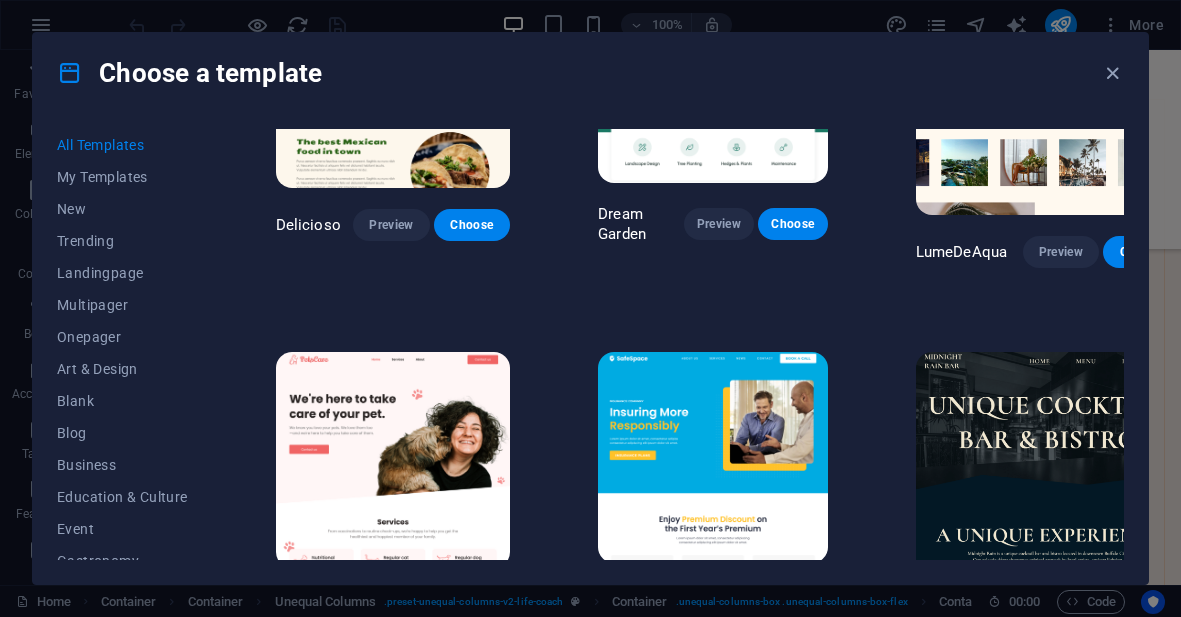 scroll, scrollTop: 2841, scrollLeft: 0, axis: vertical 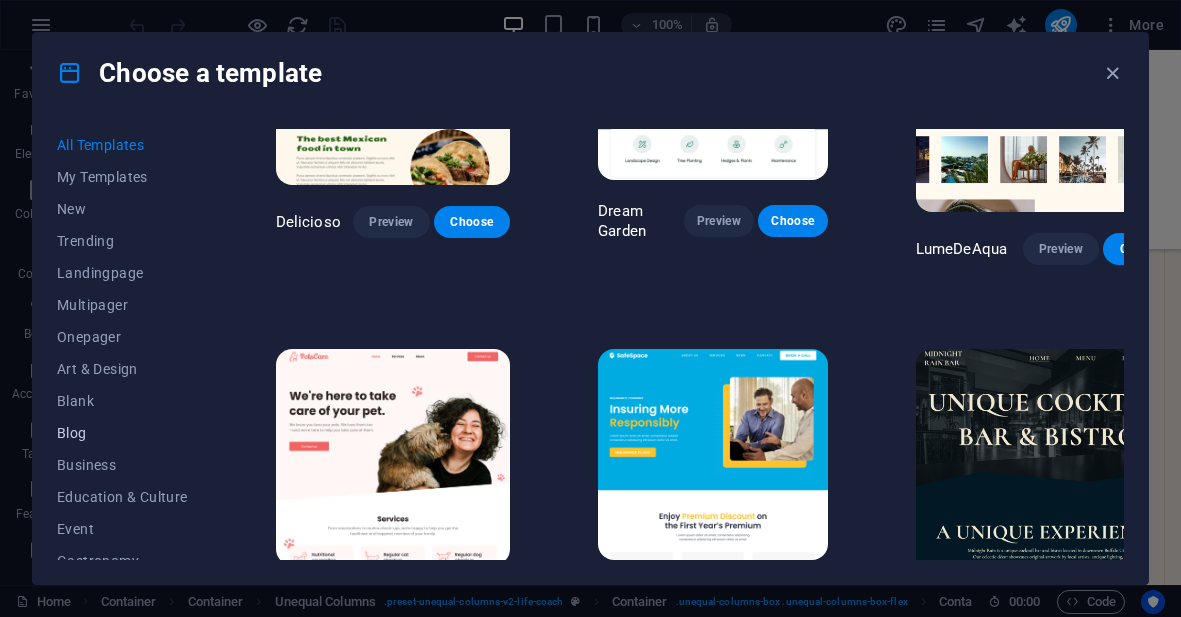 click on "Blog" at bounding box center (122, 433) 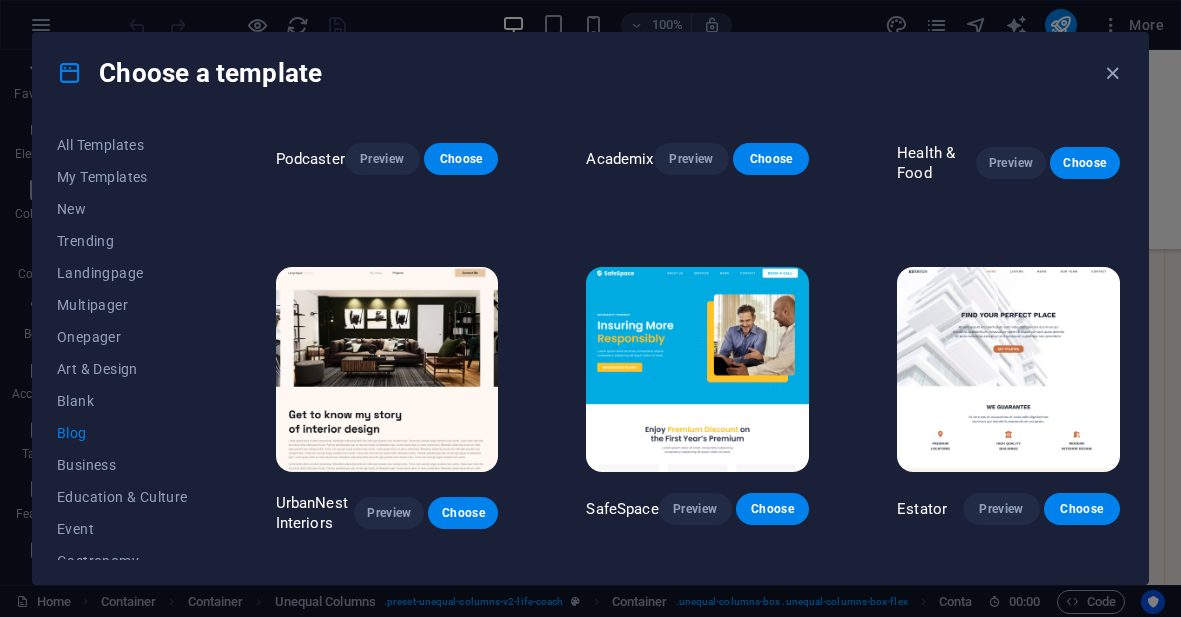 scroll, scrollTop: 573, scrollLeft: 0, axis: vertical 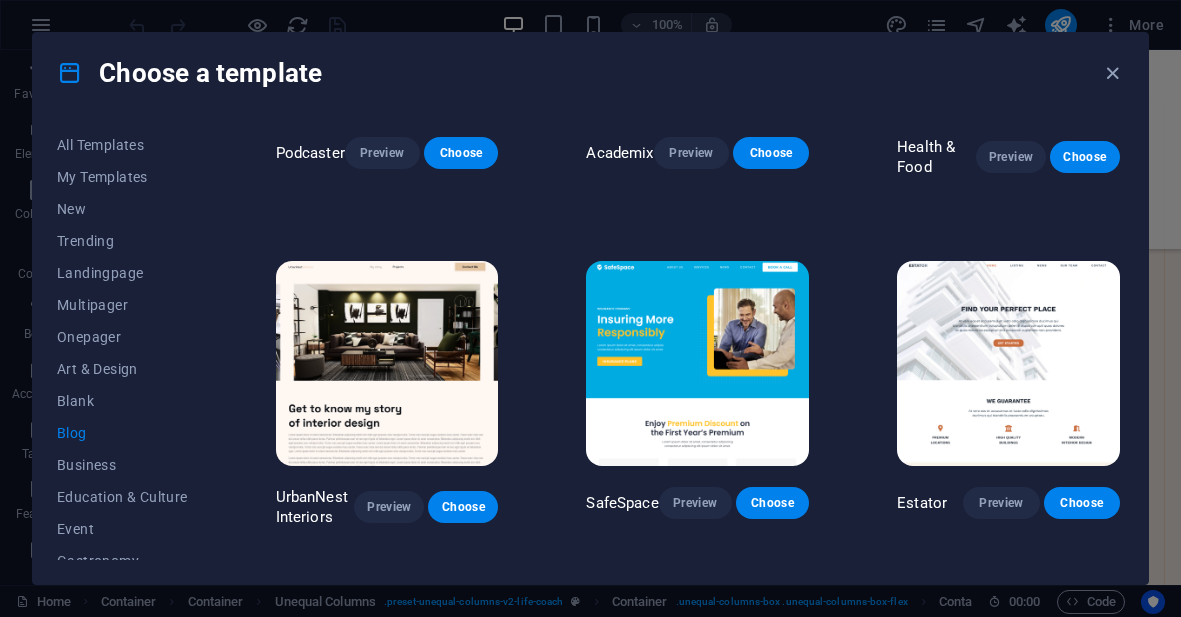 click at bounding box center (697, 363) 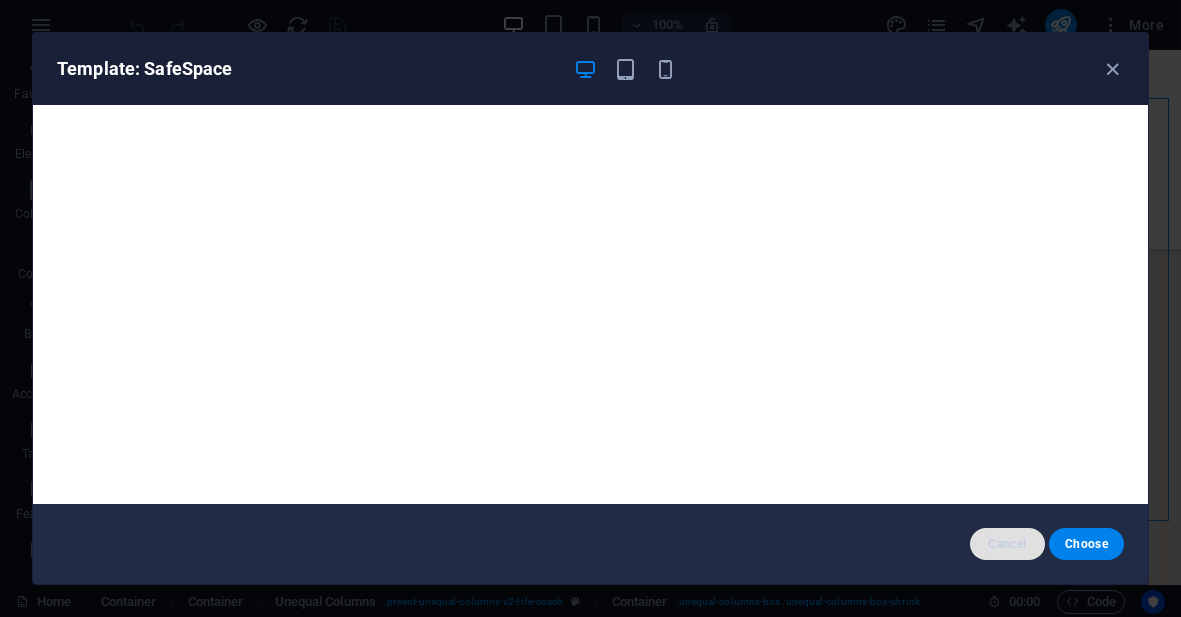 click on "Cancel" at bounding box center (1007, 544) 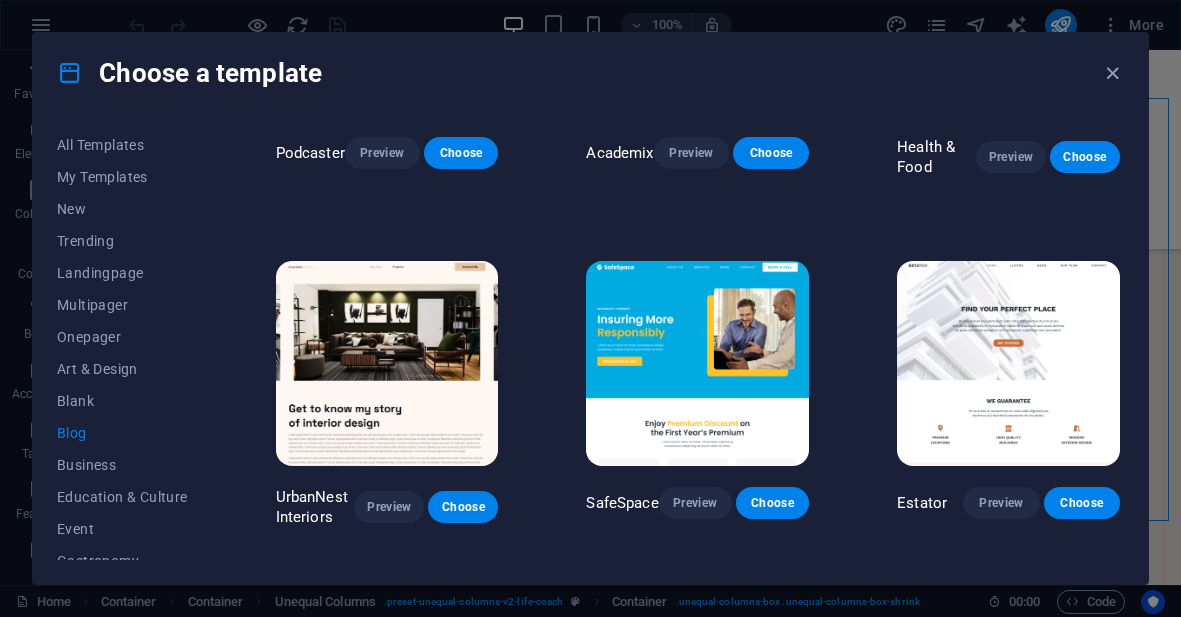 click at bounding box center (387, 363) 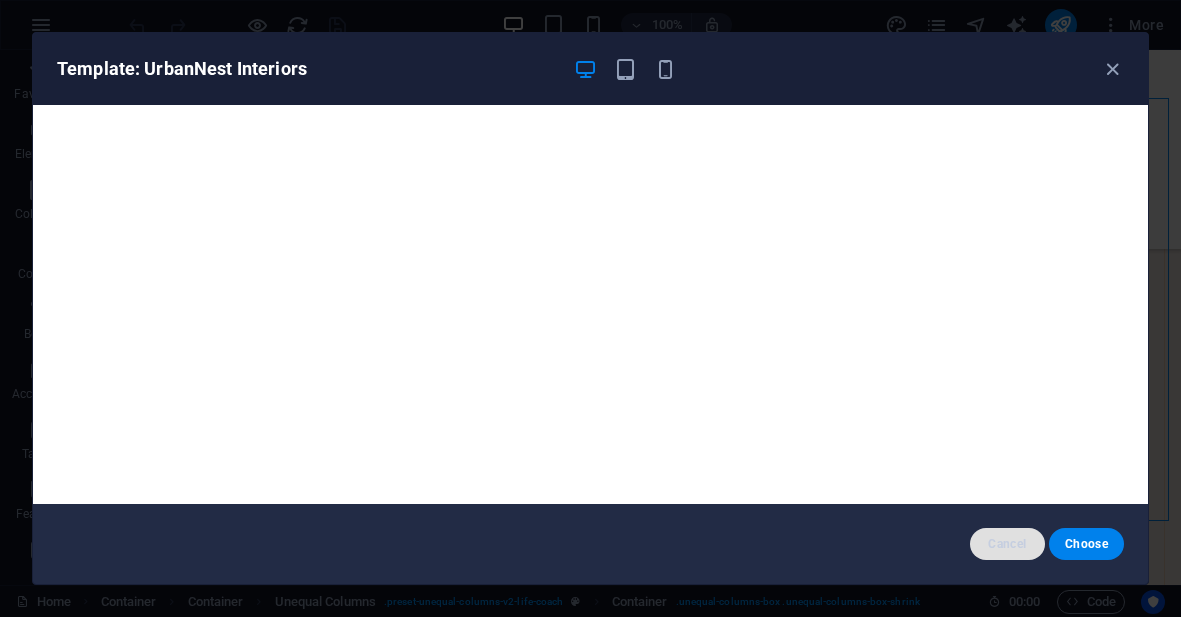 click on "Cancel" at bounding box center (1007, 544) 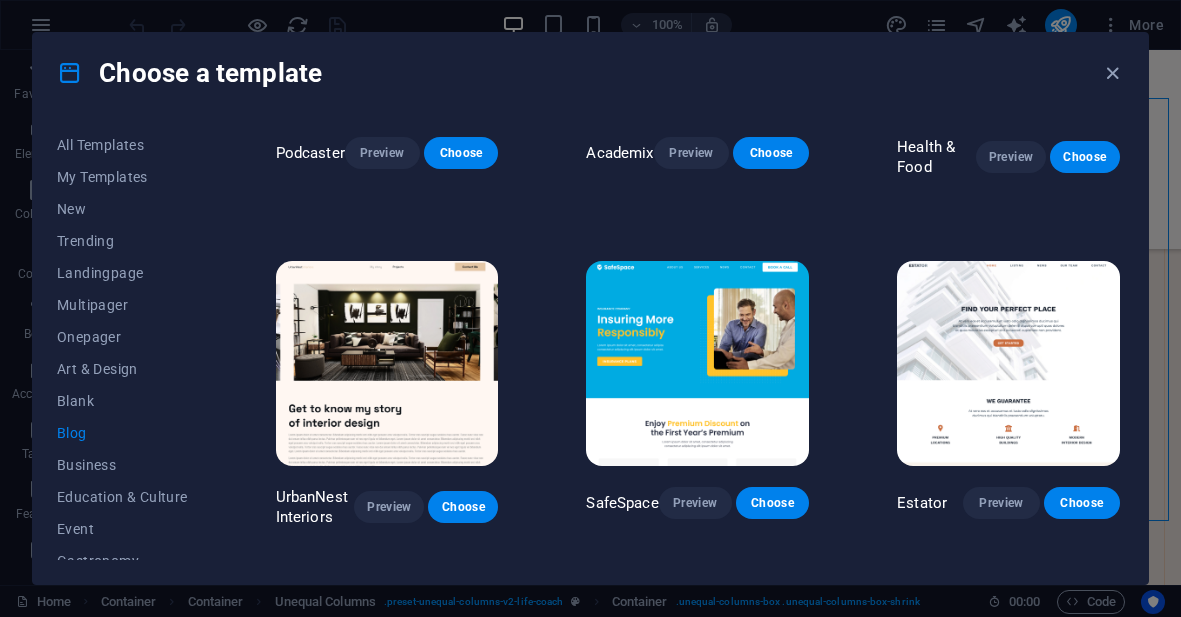 click at bounding box center (697, 363) 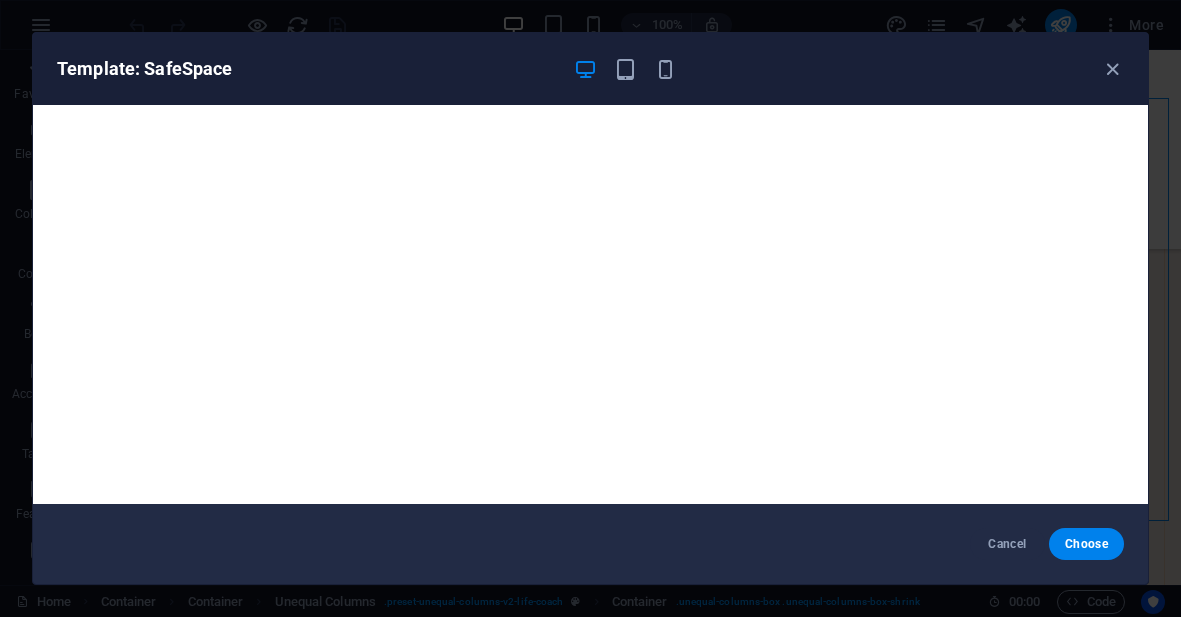click on "Cancel" at bounding box center [1007, 544] 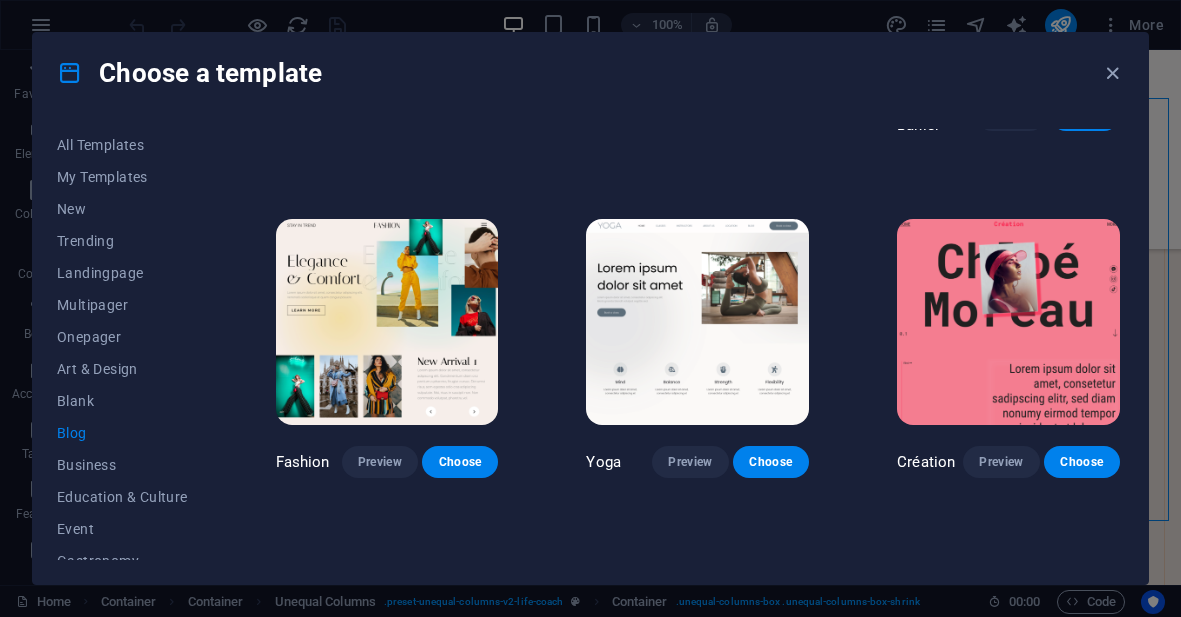 scroll, scrollTop: 1666, scrollLeft: 0, axis: vertical 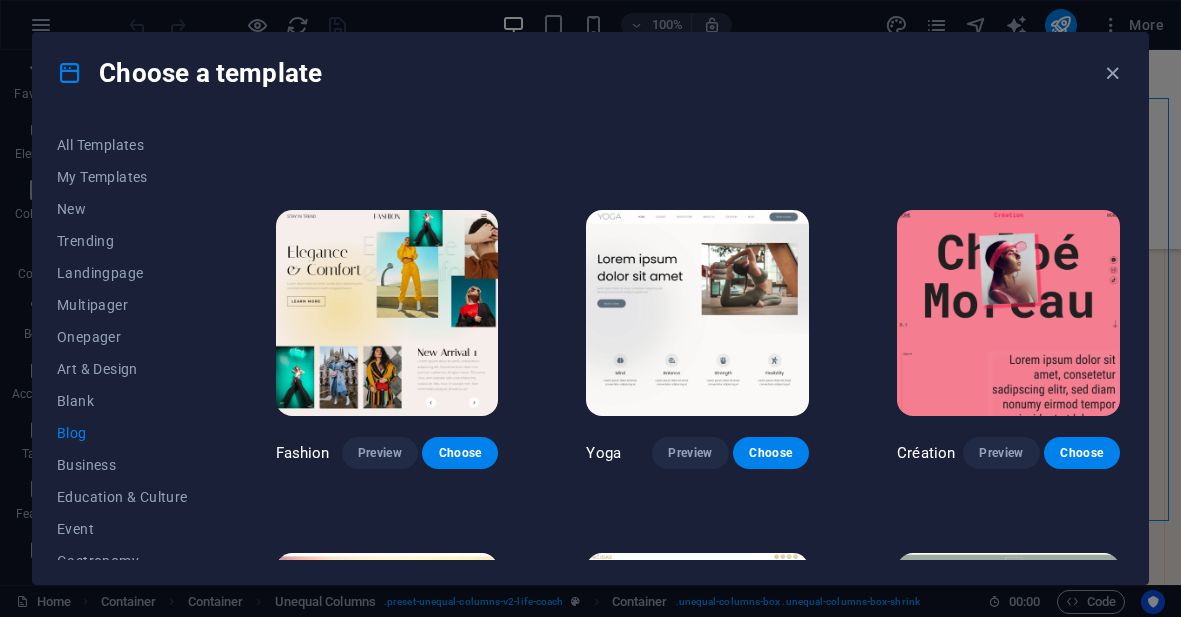 click at bounding box center [697, 312] 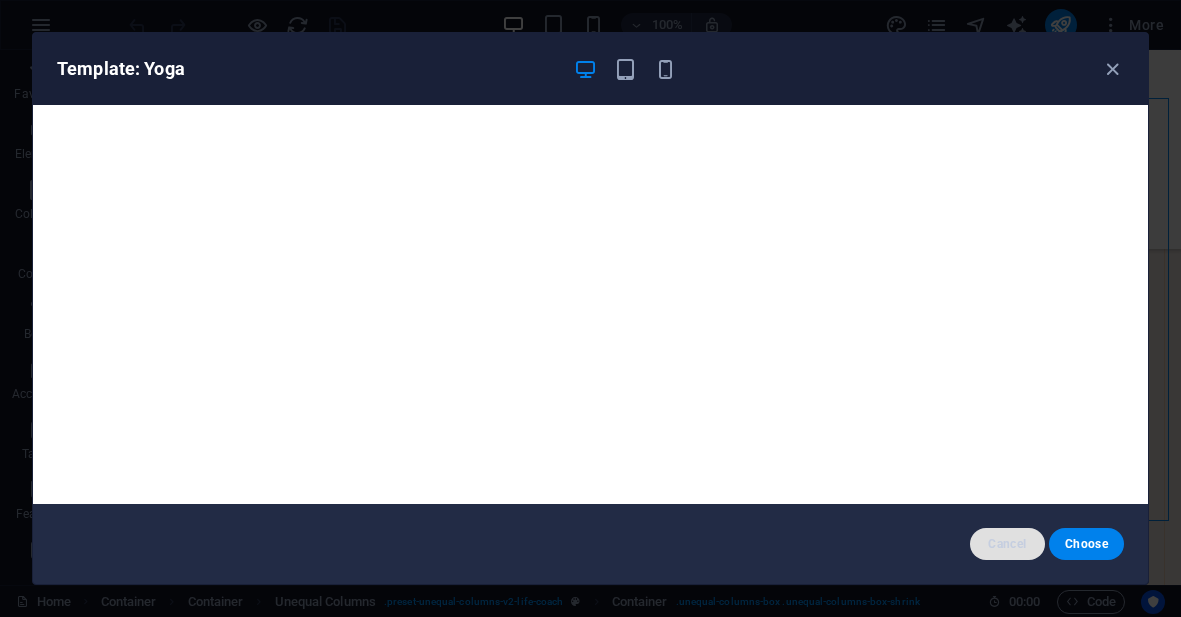 click on "Cancel" at bounding box center (1007, 544) 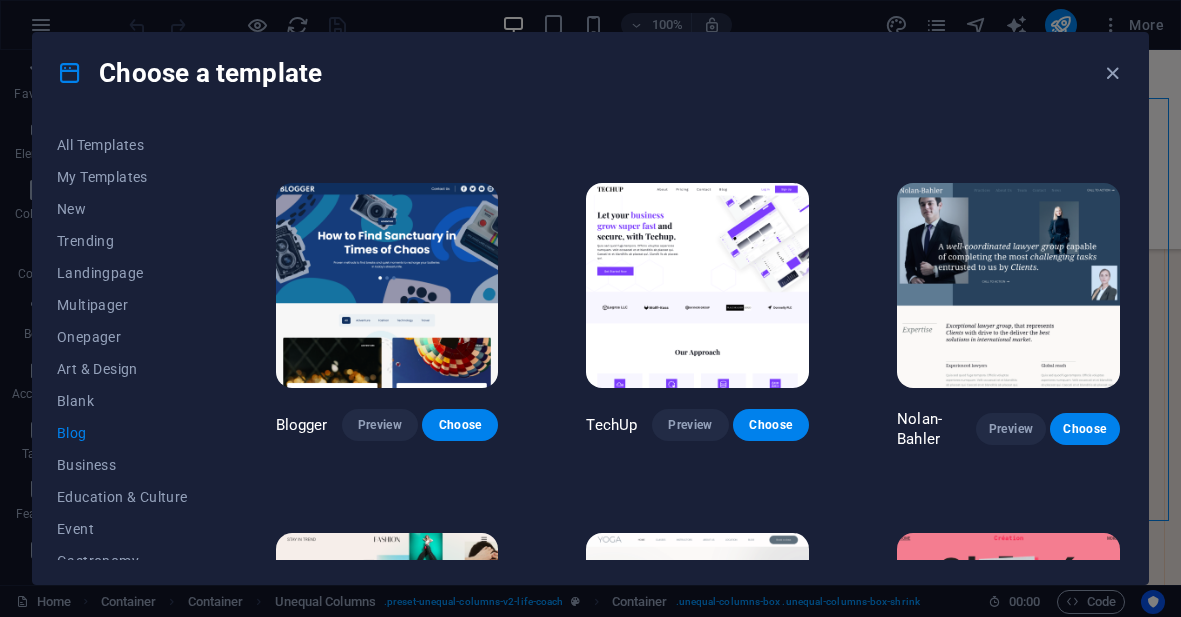 scroll, scrollTop: 1342, scrollLeft: 0, axis: vertical 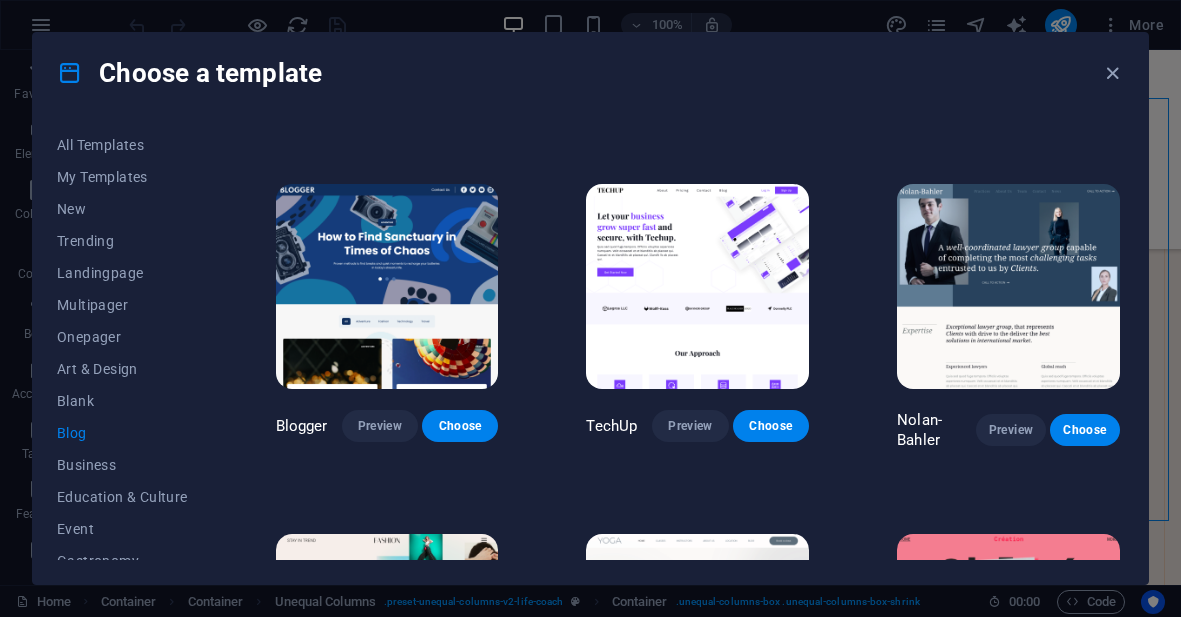 click on "Choose" at bounding box center (1085, 430) 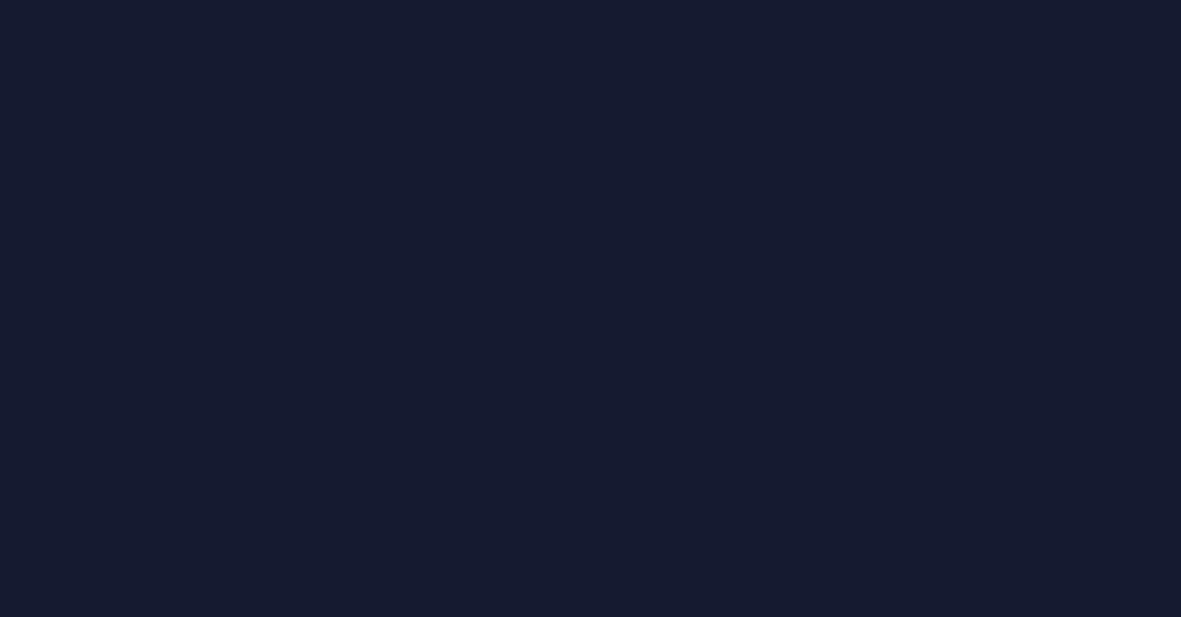 scroll, scrollTop: 0, scrollLeft: 0, axis: both 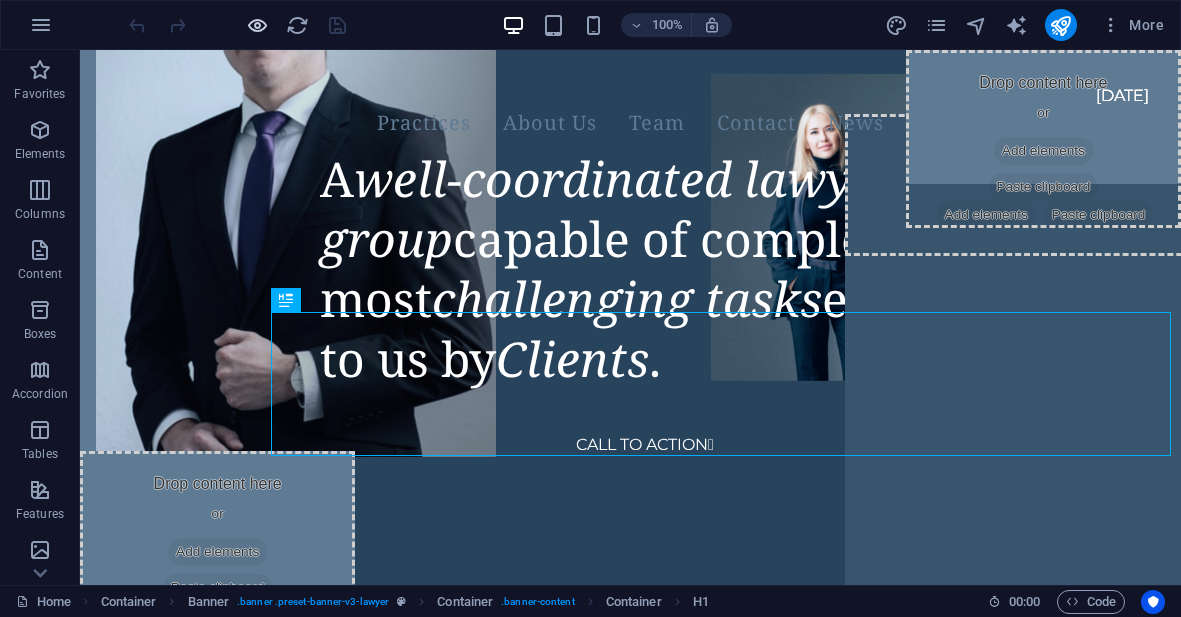 click at bounding box center (257, 25) 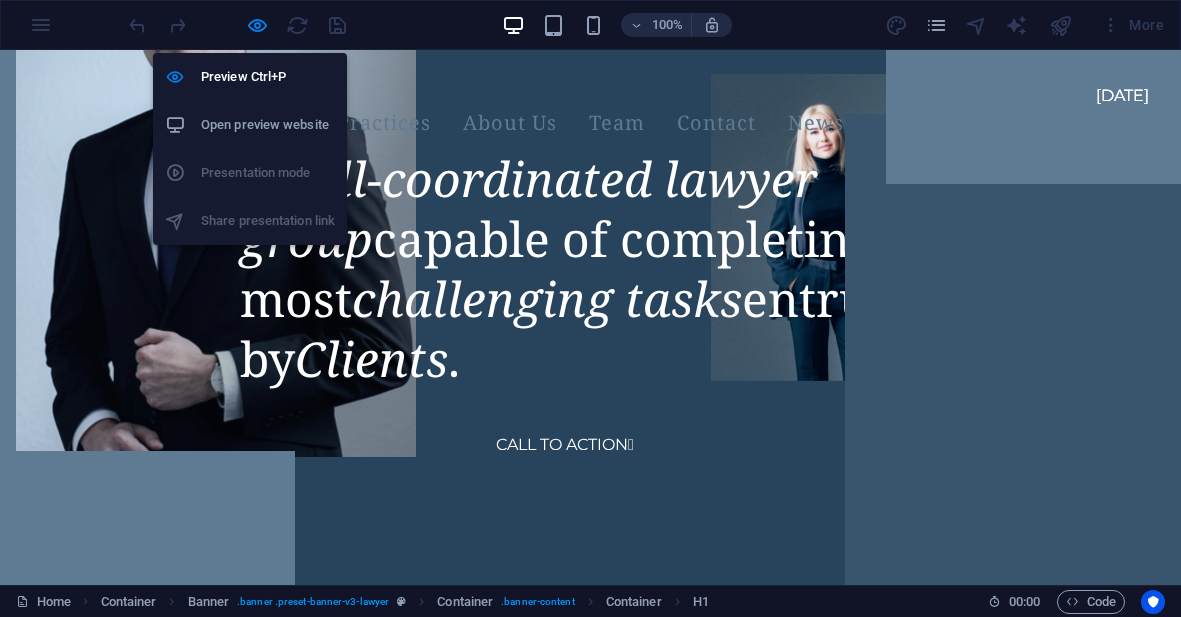 click on "A  well-coordinated lawyer group  capable of completing the most  challenging tasks  entrusted to us by  Clients . CALL TO ACTION   " at bounding box center (590, 301) 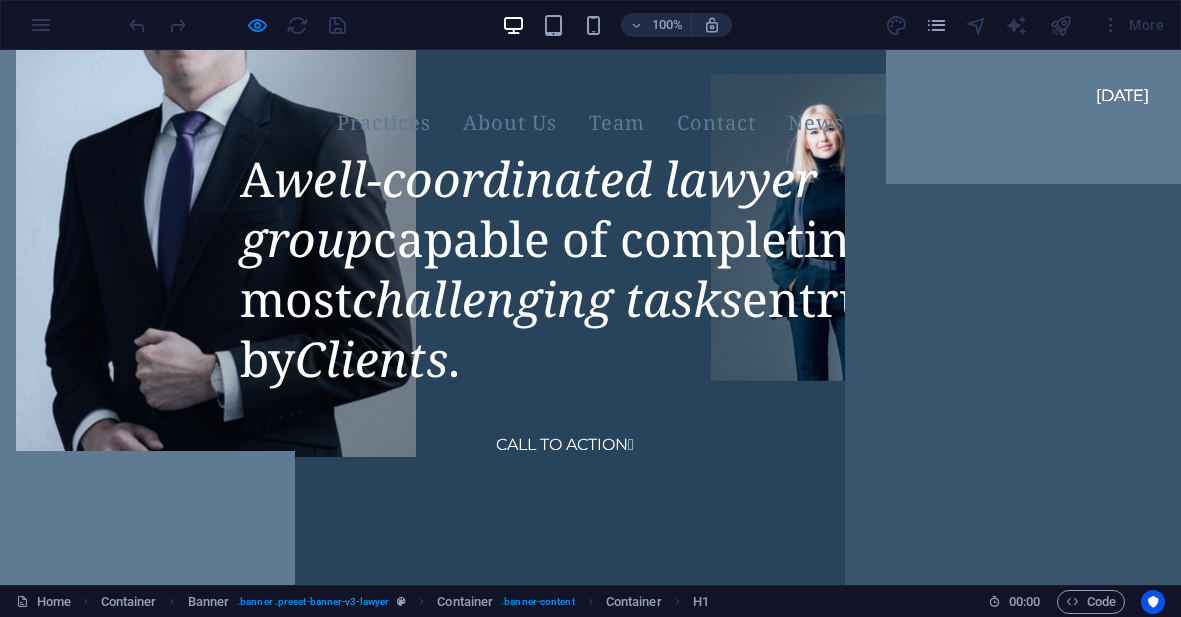 click on "CALL TO ACTION   " at bounding box center [101, 169] 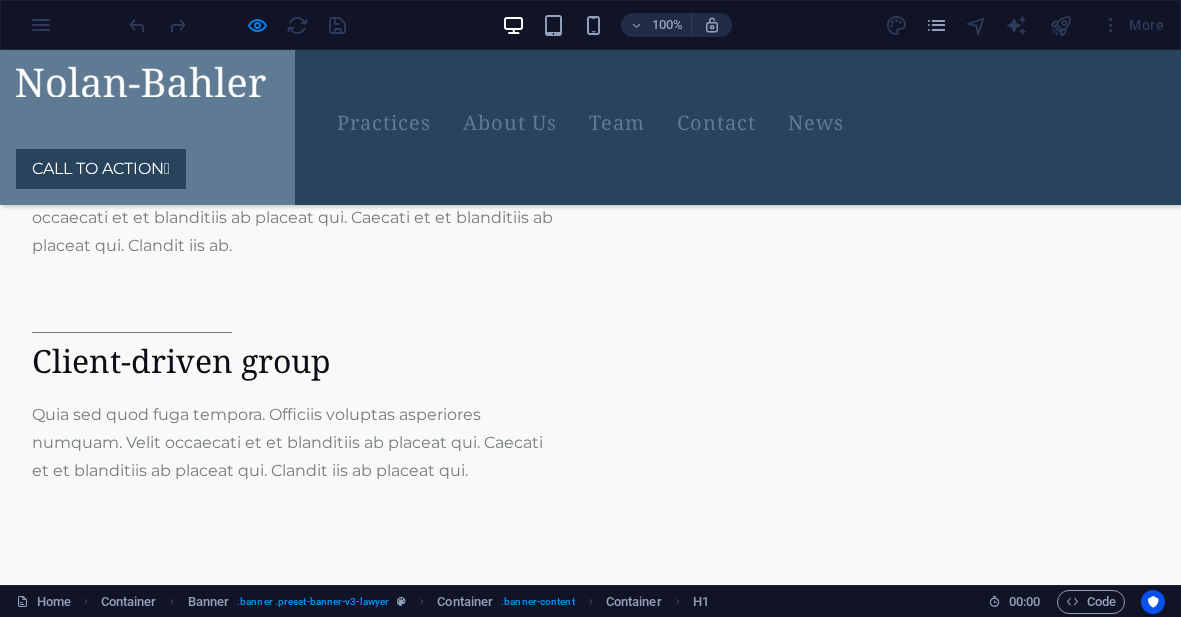 click on "News" at bounding box center [590, 6605] 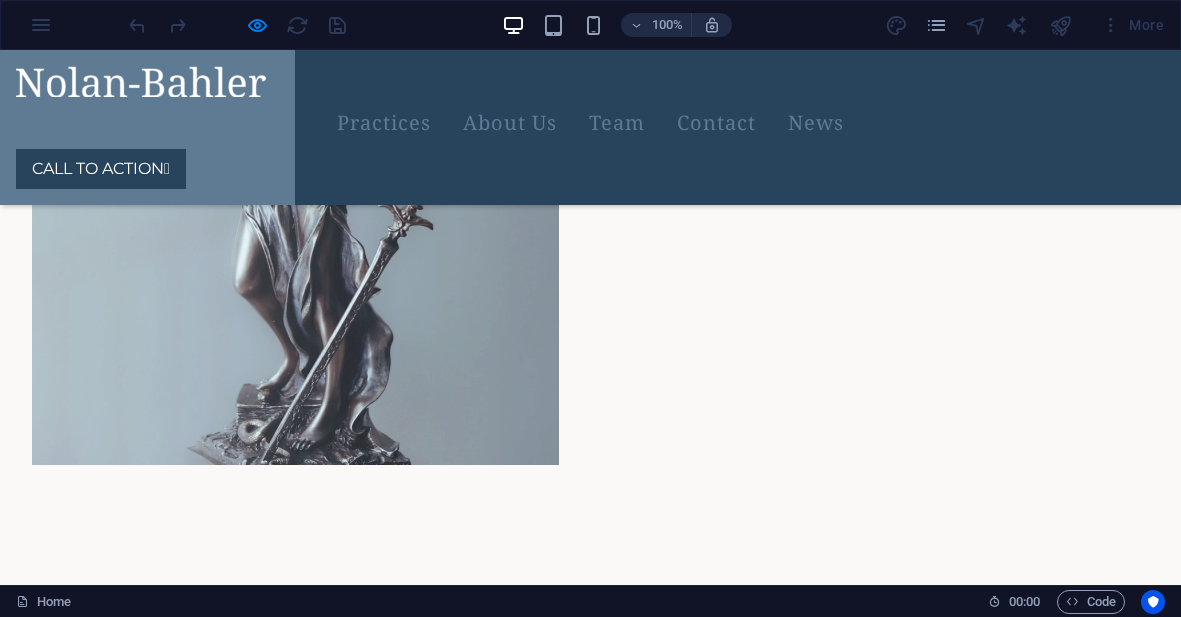 scroll, scrollTop: 6389, scrollLeft: 0, axis: vertical 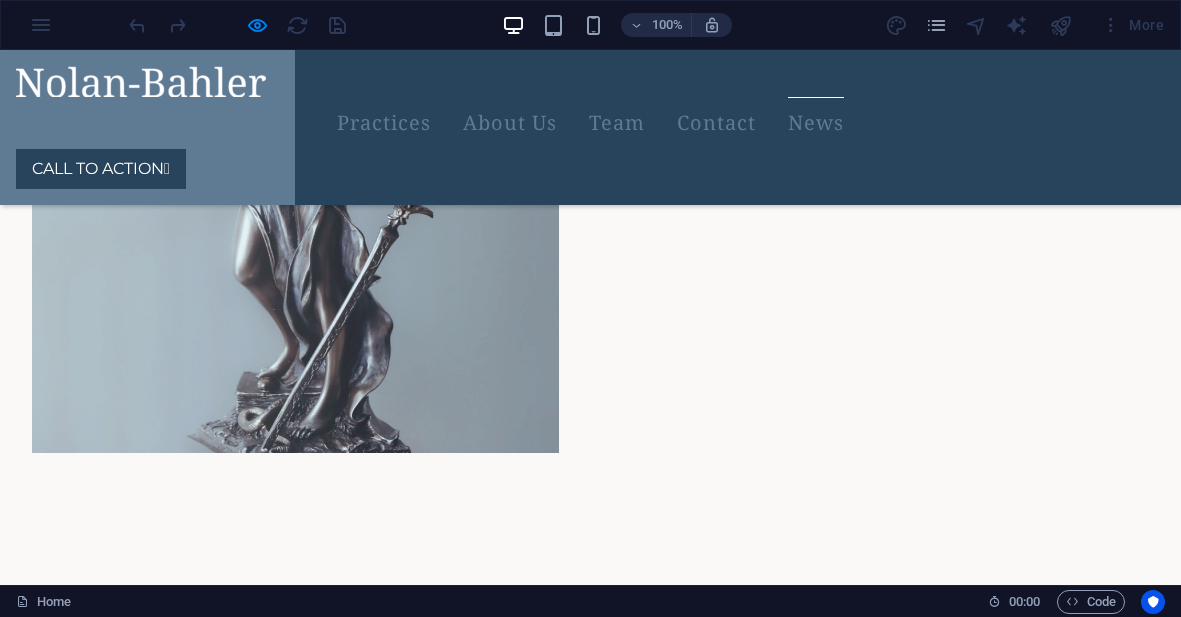 click on "News" at bounding box center [816, 123] 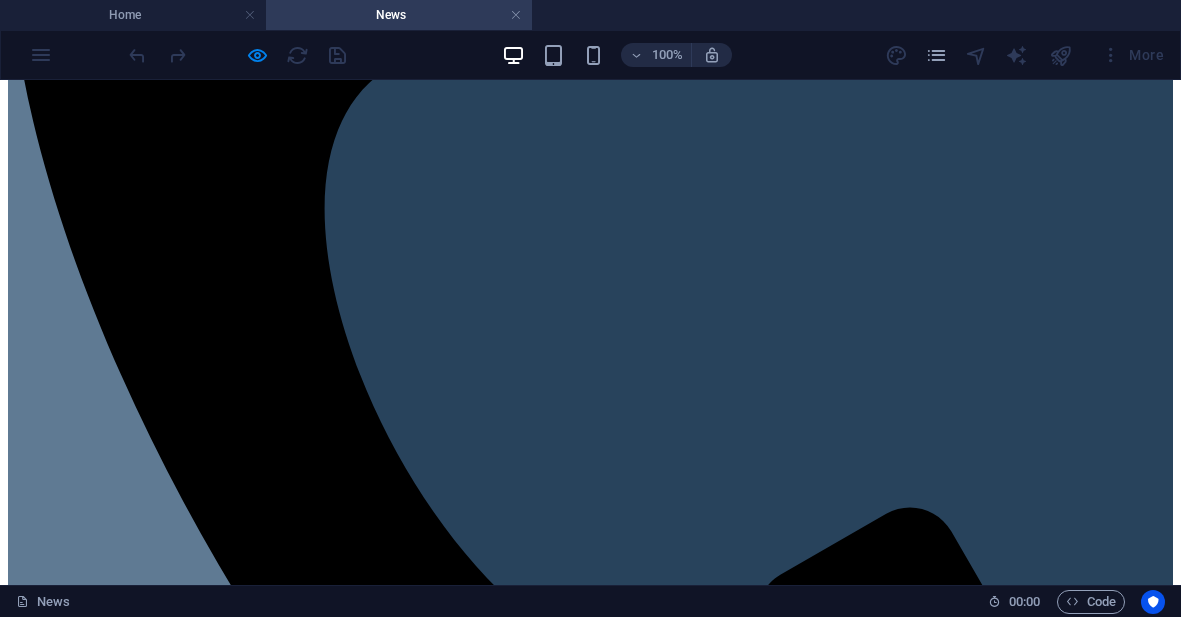 scroll, scrollTop: 721, scrollLeft: 0, axis: vertical 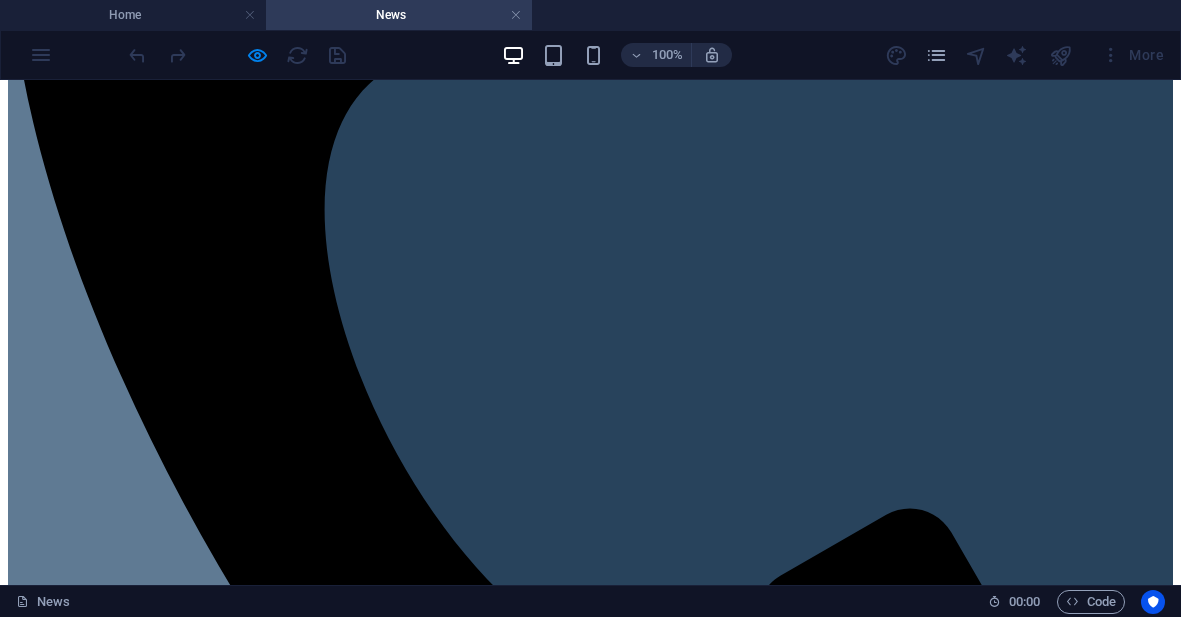 click on "Category 3" at bounding box center [590, 3530] 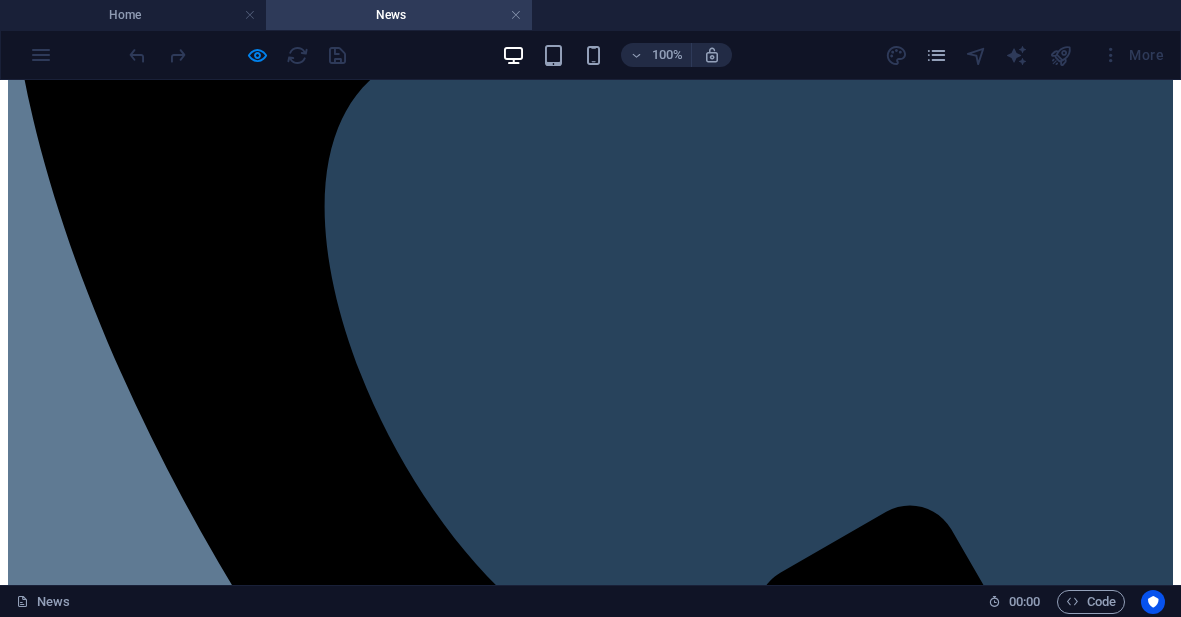click on "Category 2" at bounding box center (590, 3509) 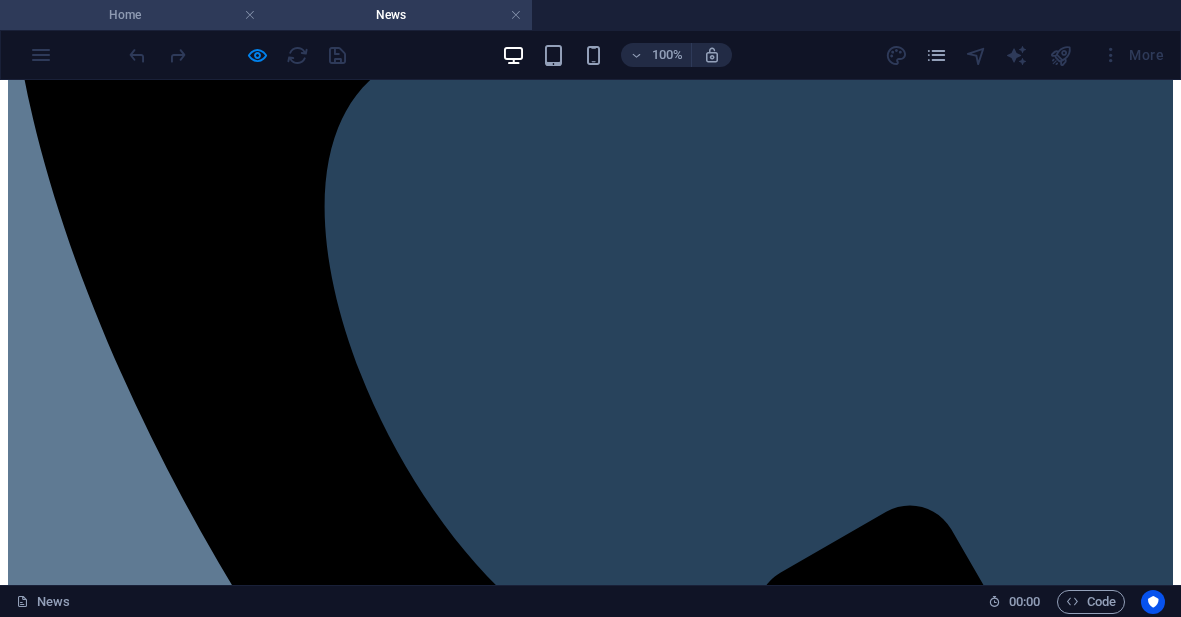 click on "Home" at bounding box center [133, 15] 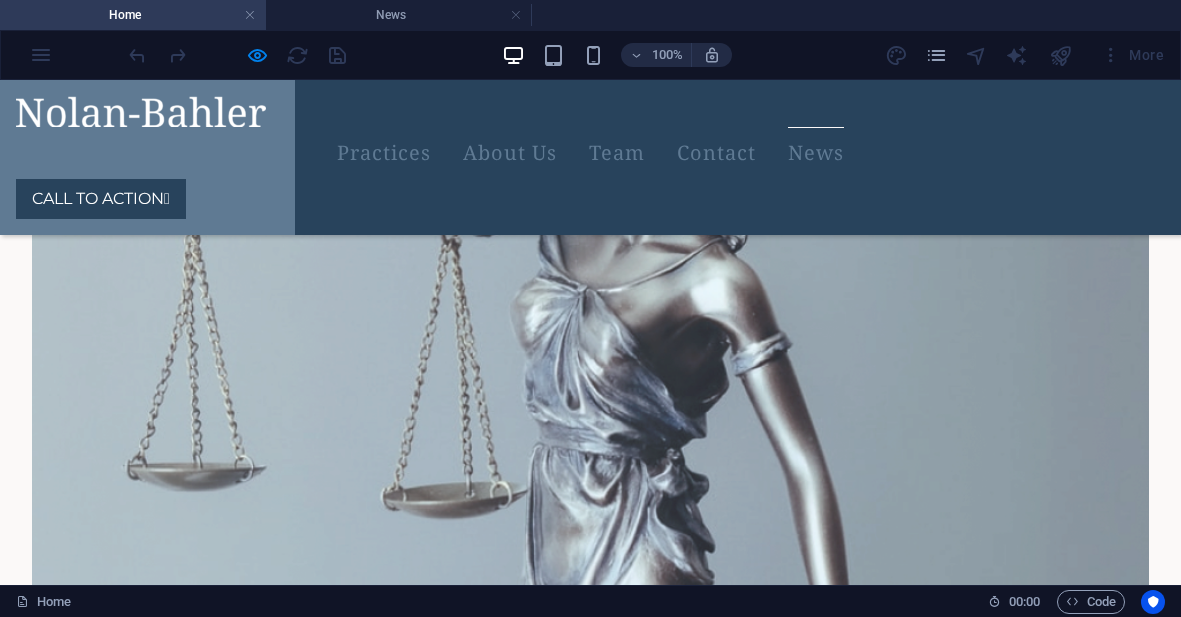click on "News" at bounding box center (816, 153) 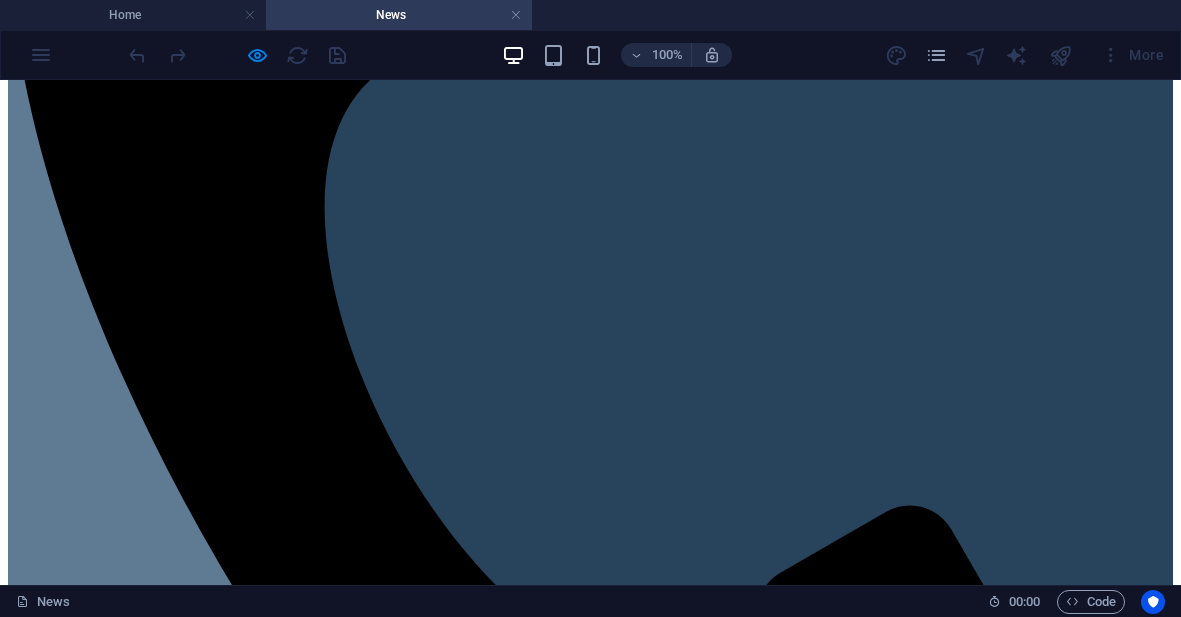 scroll, scrollTop: 0, scrollLeft: 0, axis: both 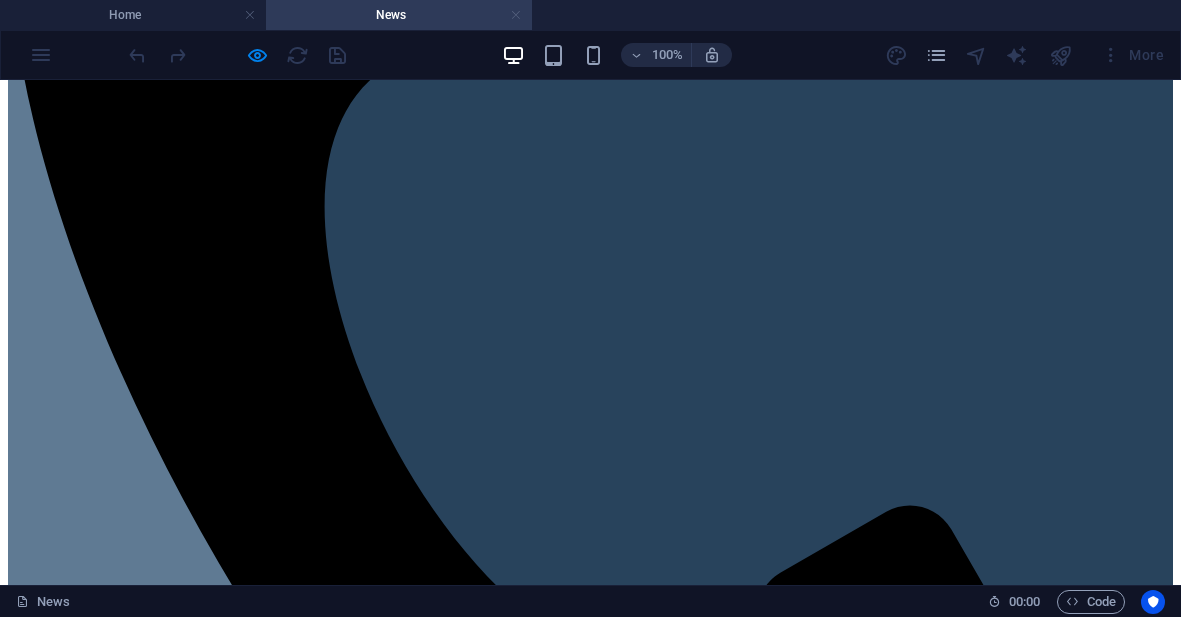 click at bounding box center [516, 15] 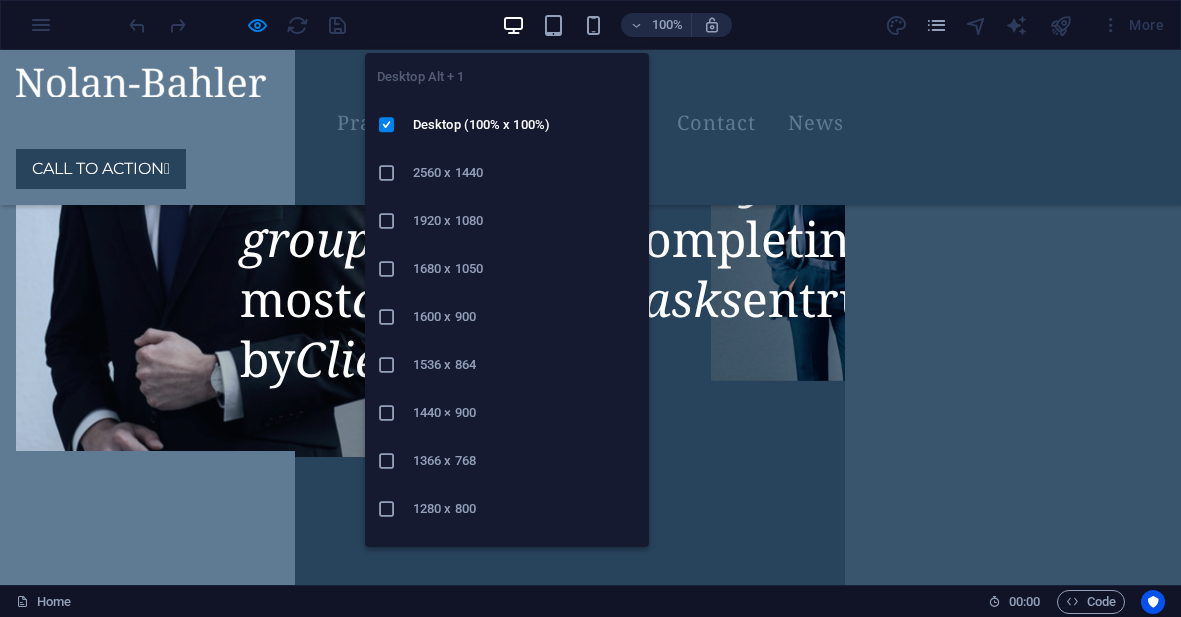 scroll, scrollTop: 6371, scrollLeft: 0, axis: vertical 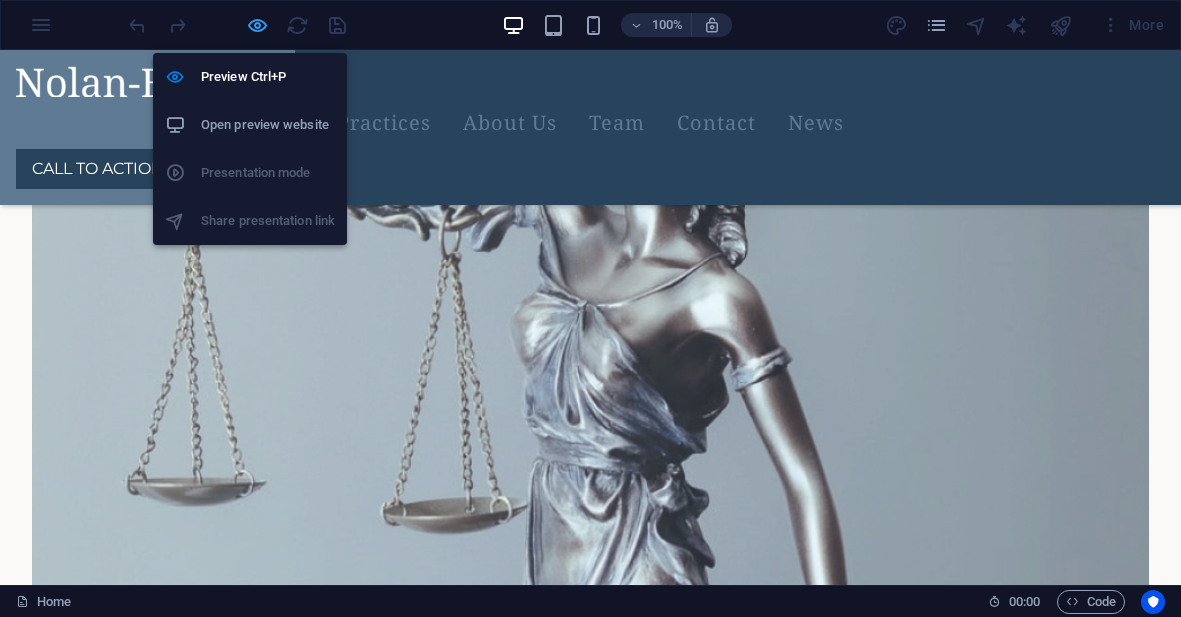 click at bounding box center (257, 25) 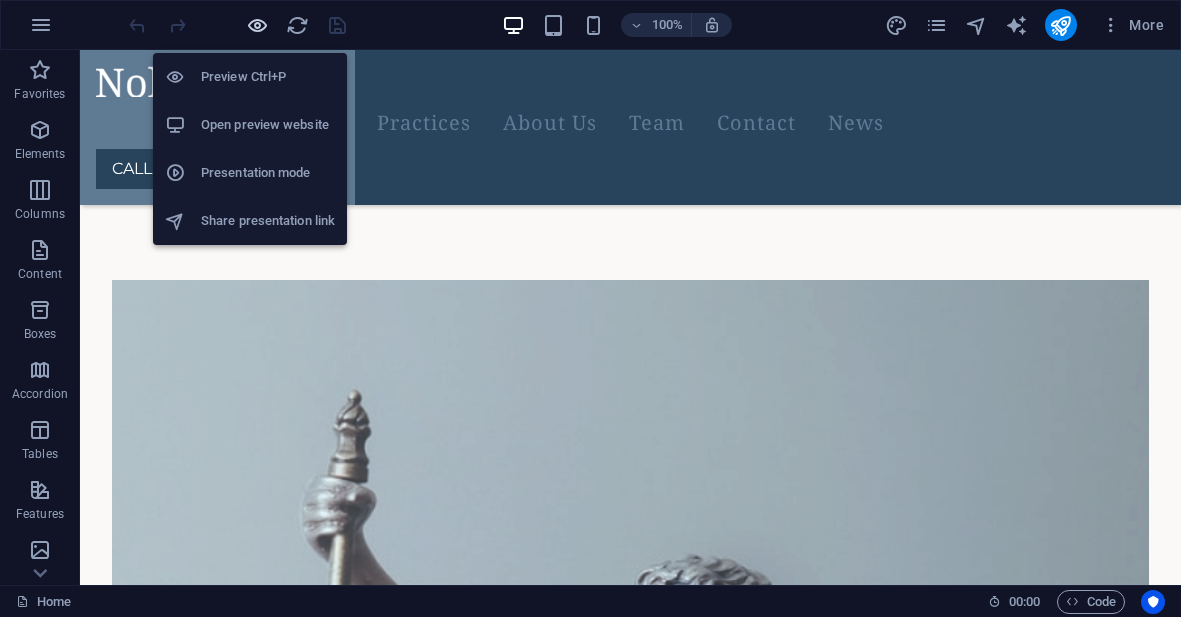 scroll, scrollTop: 6418, scrollLeft: 0, axis: vertical 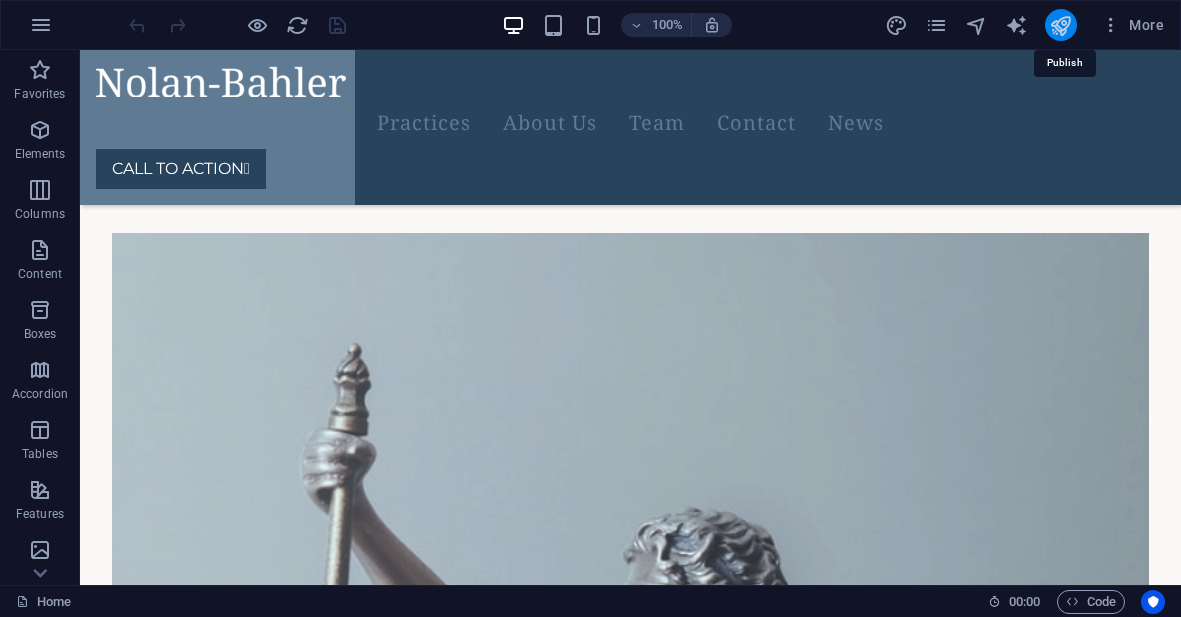click at bounding box center [1060, 25] 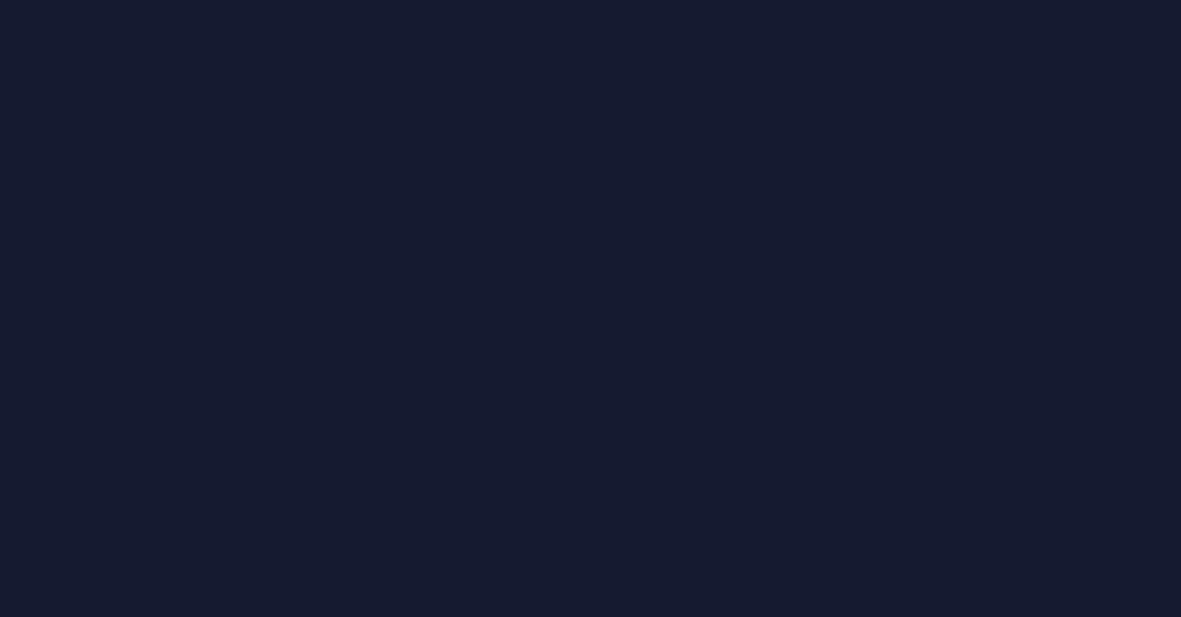 scroll, scrollTop: 0, scrollLeft: 0, axis: both 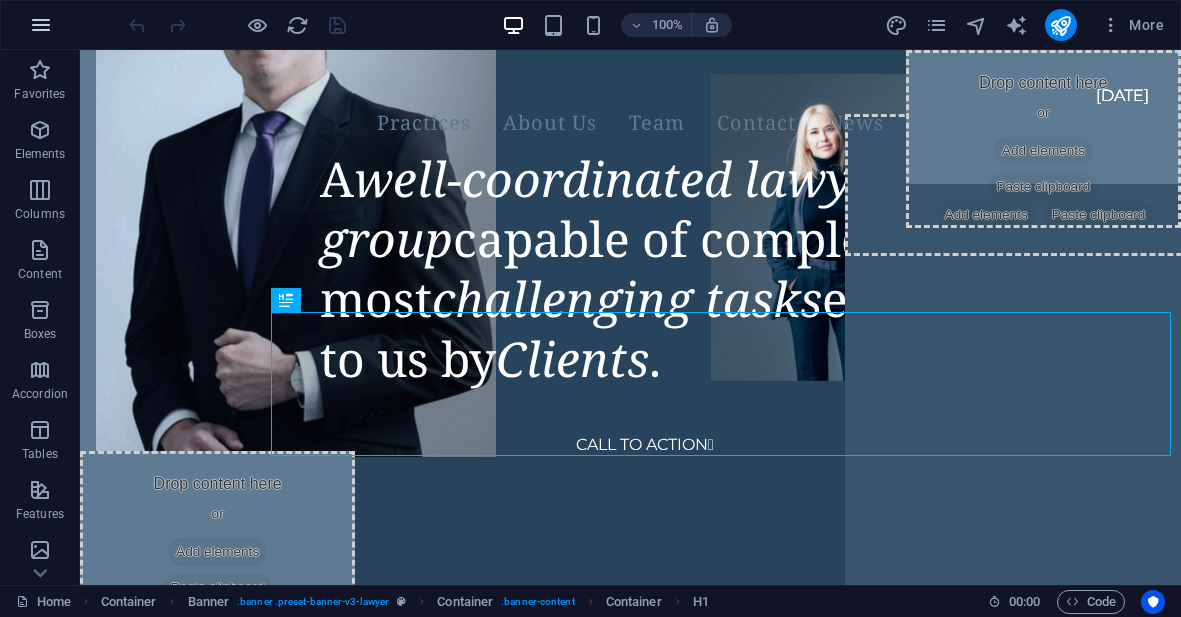 click at bounding box center (41, 25) 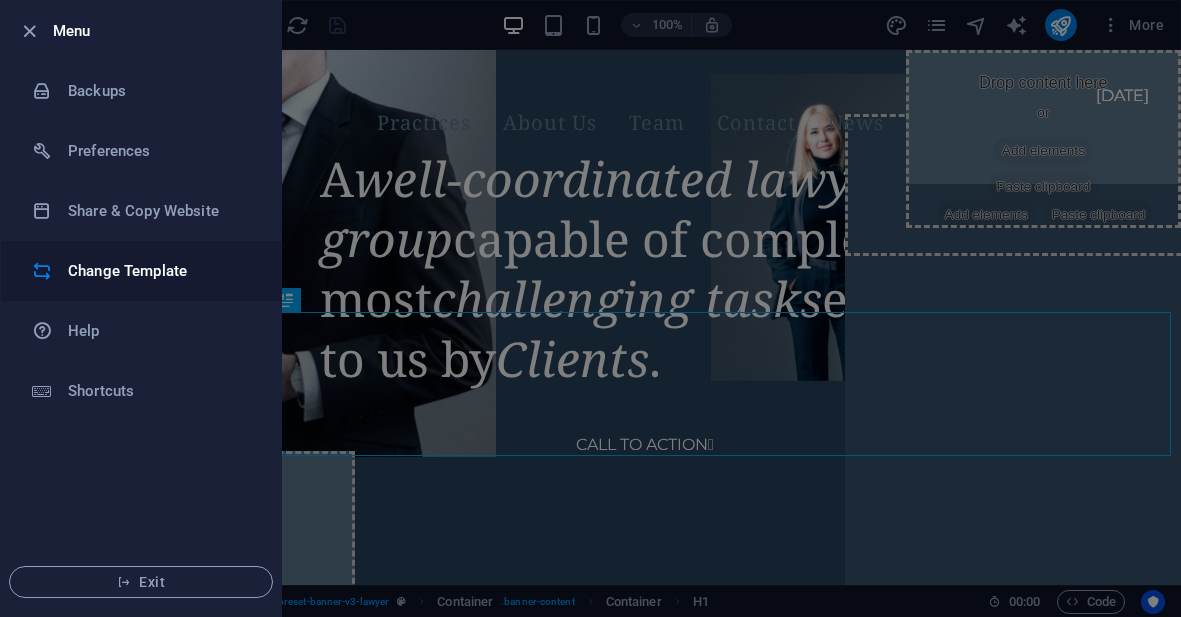 click on "Change Template" at bounding box center (160, 271) 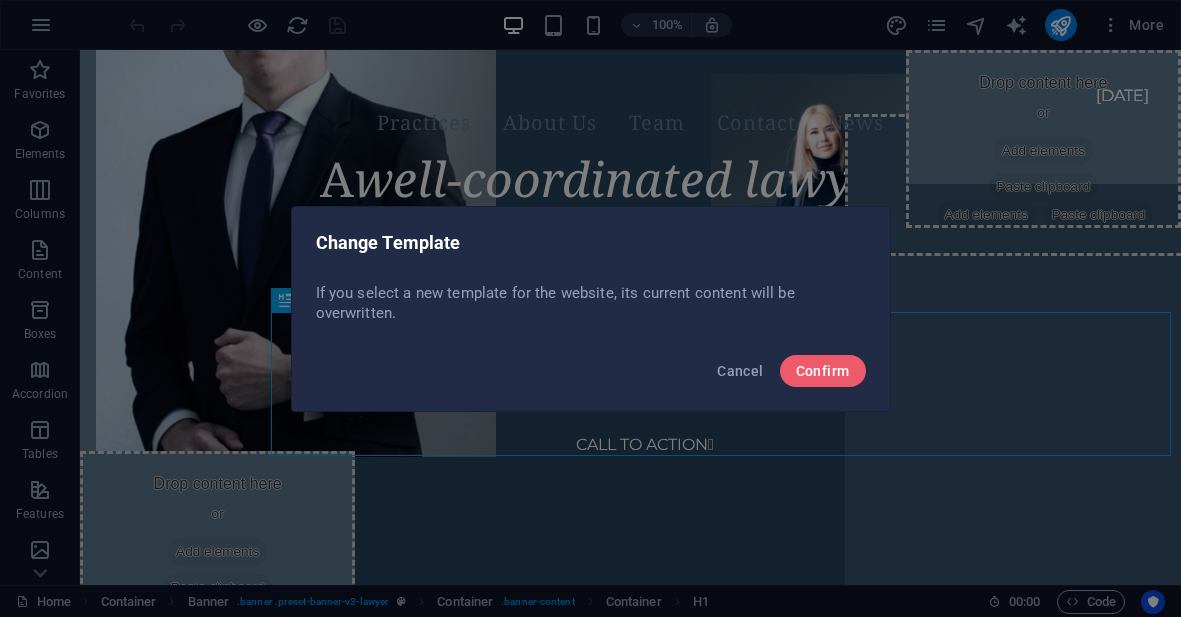 click on "Confirm" at bounding box center [823, 371] 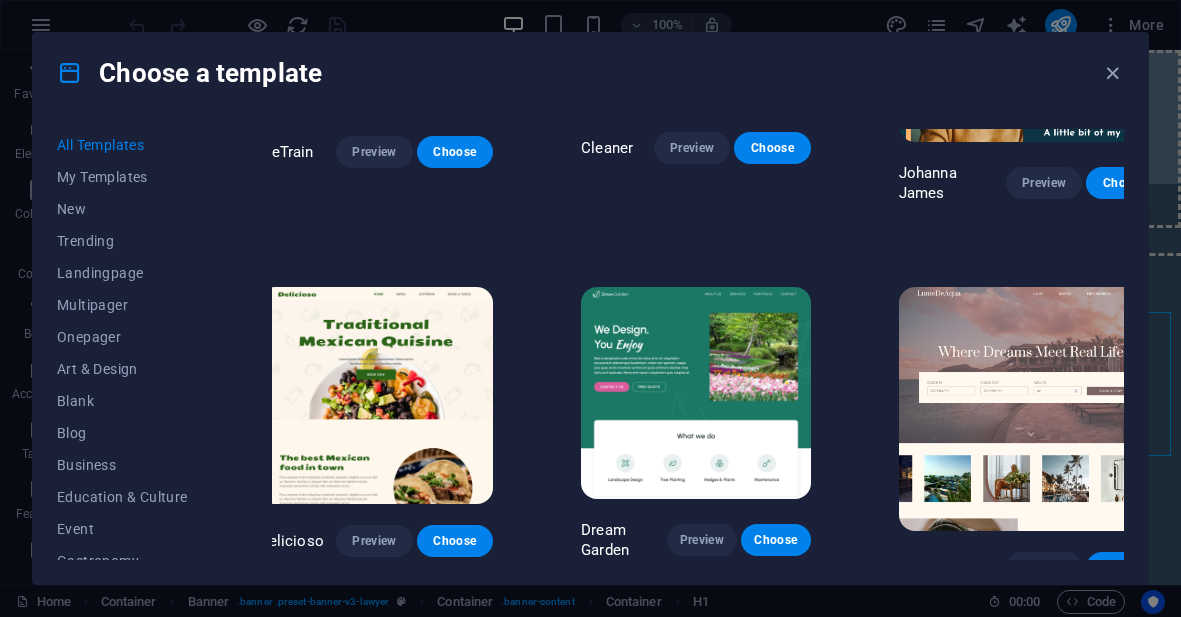 scroll, scrollTop: 2531, scrollLeft: 17, axis: both 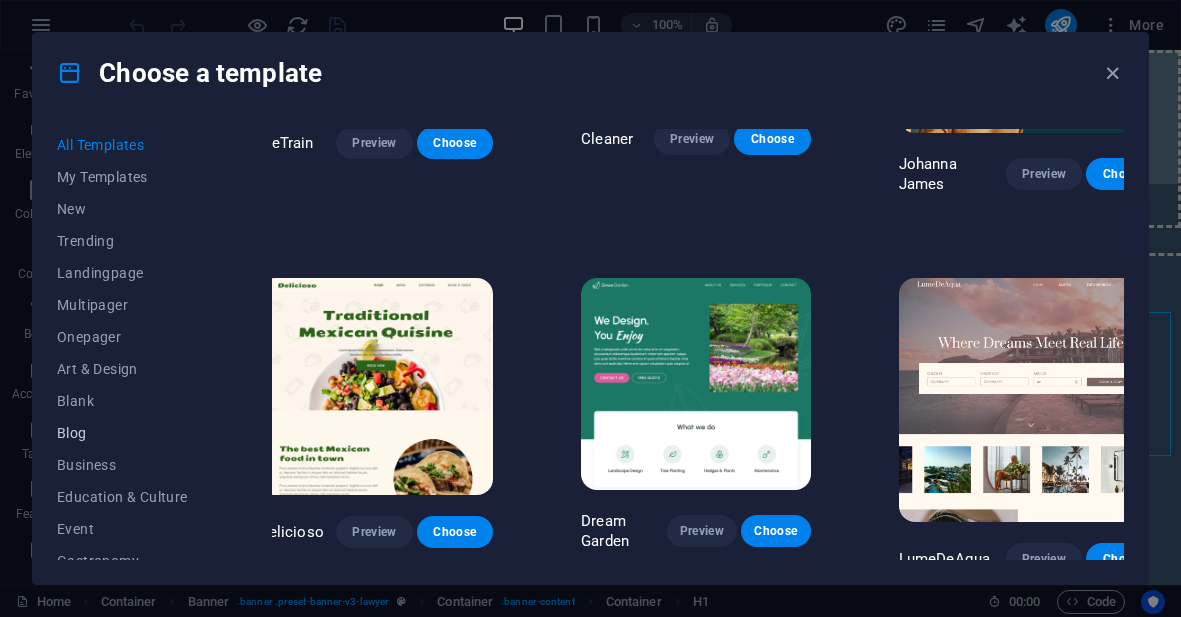 click on "Blog" at bounding box center [122, 433] 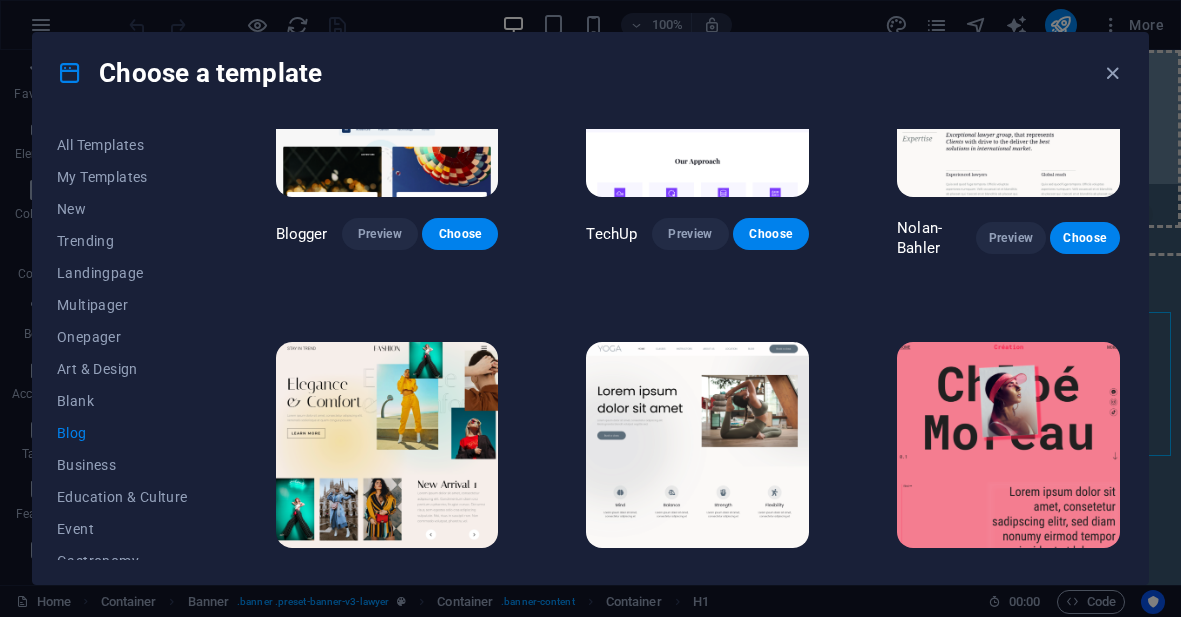 scroll, scrollTop: 1530, scrollLeft: 0, axis: vertical 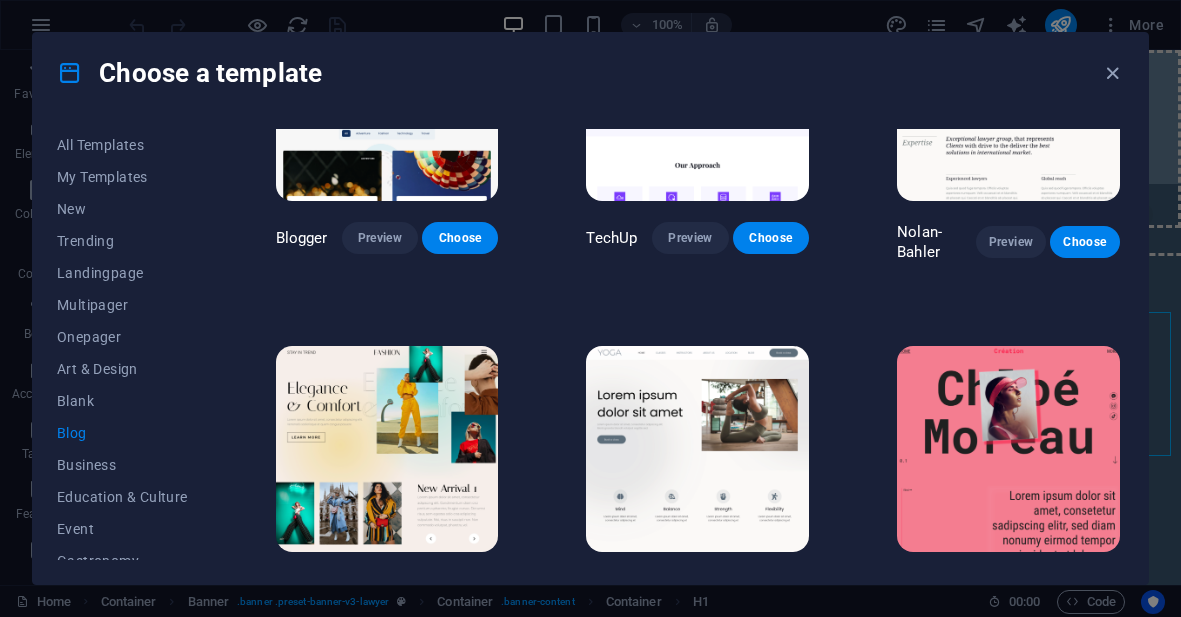 click at bounding box center [697, 448] 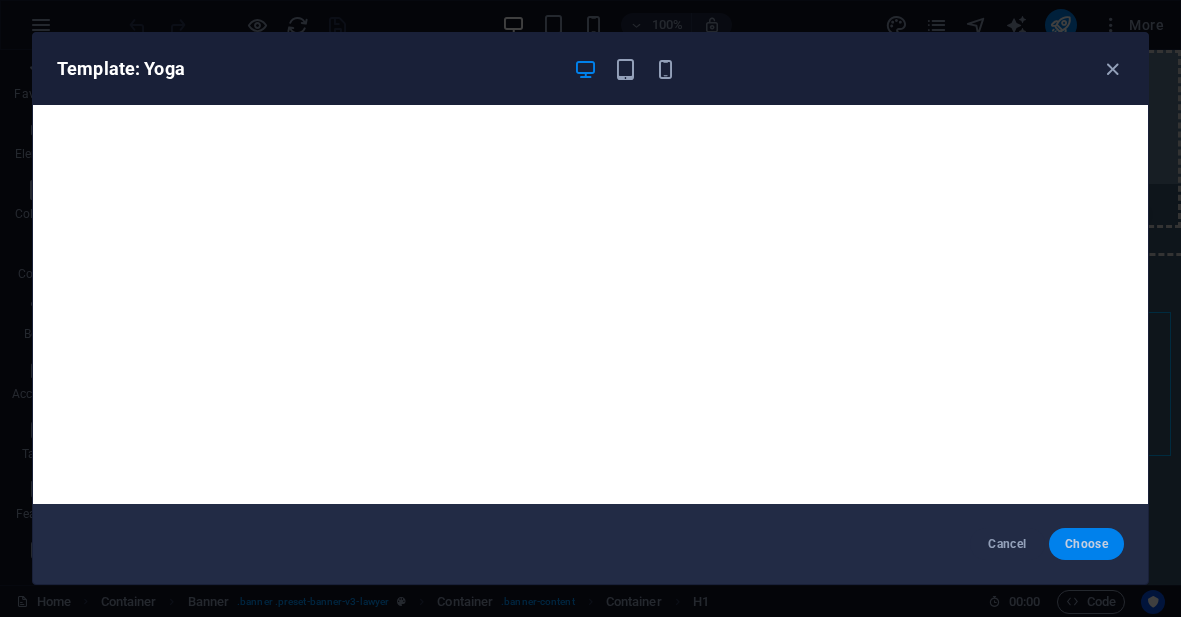 click on "Choose" at bounding box center [1086, 544] 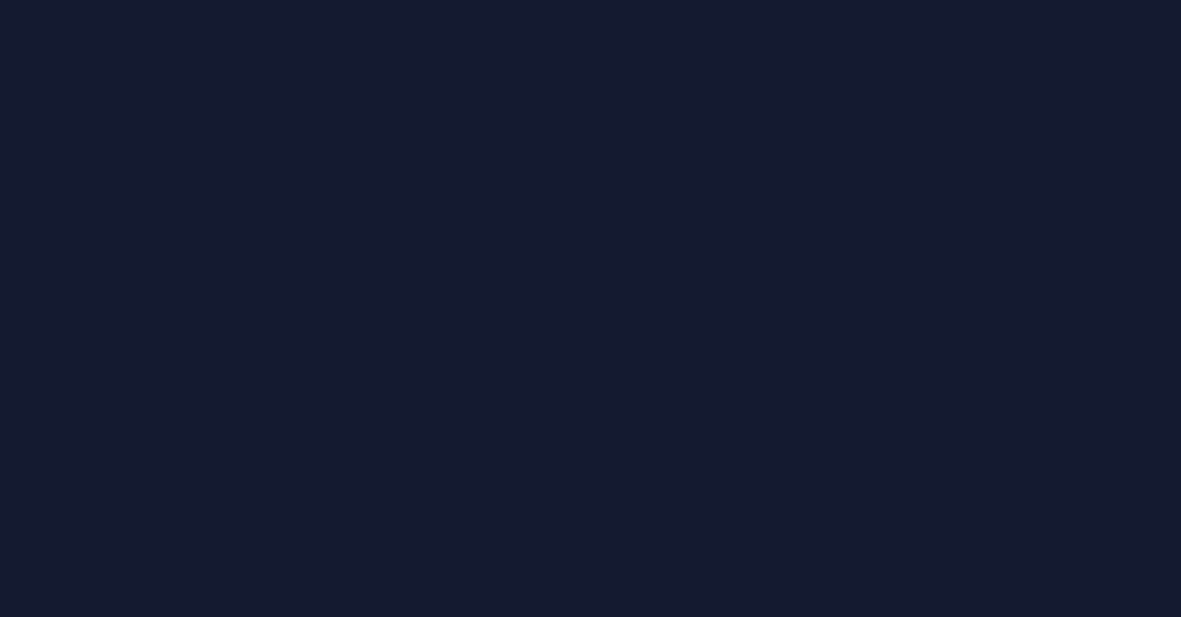 scroll, scrollTop: 0, scrollLeft: 0, axis: both 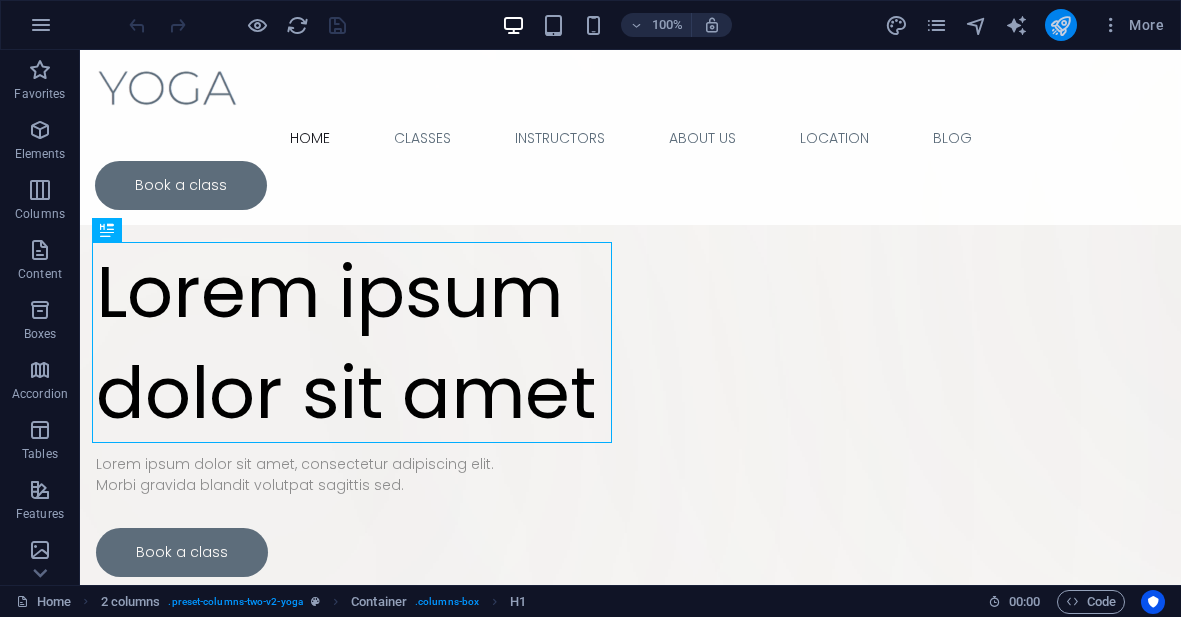 click at bounding box center (1060, 25) 